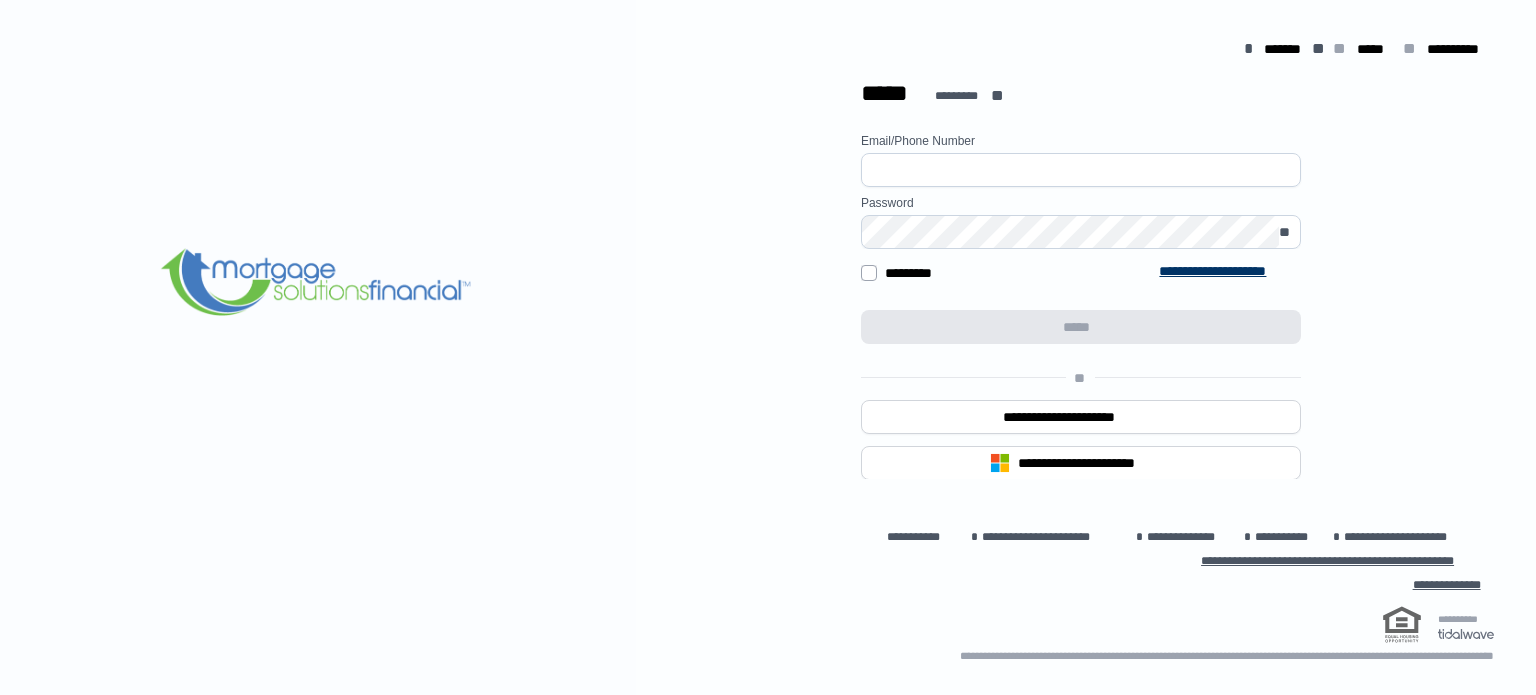 scroll, scrollTop: 0, scrollLeft: 0, axis: both 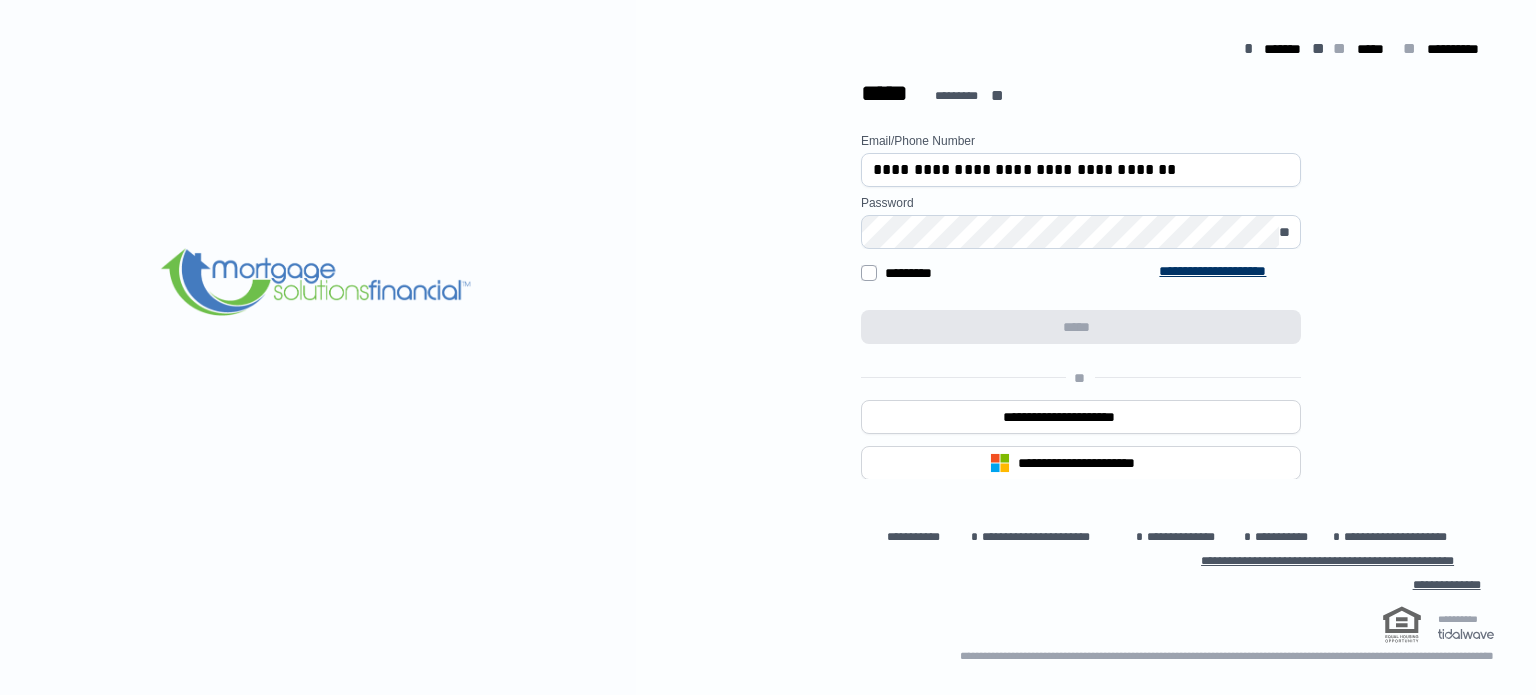 click on "**********" at bounding box center [1081, 364] 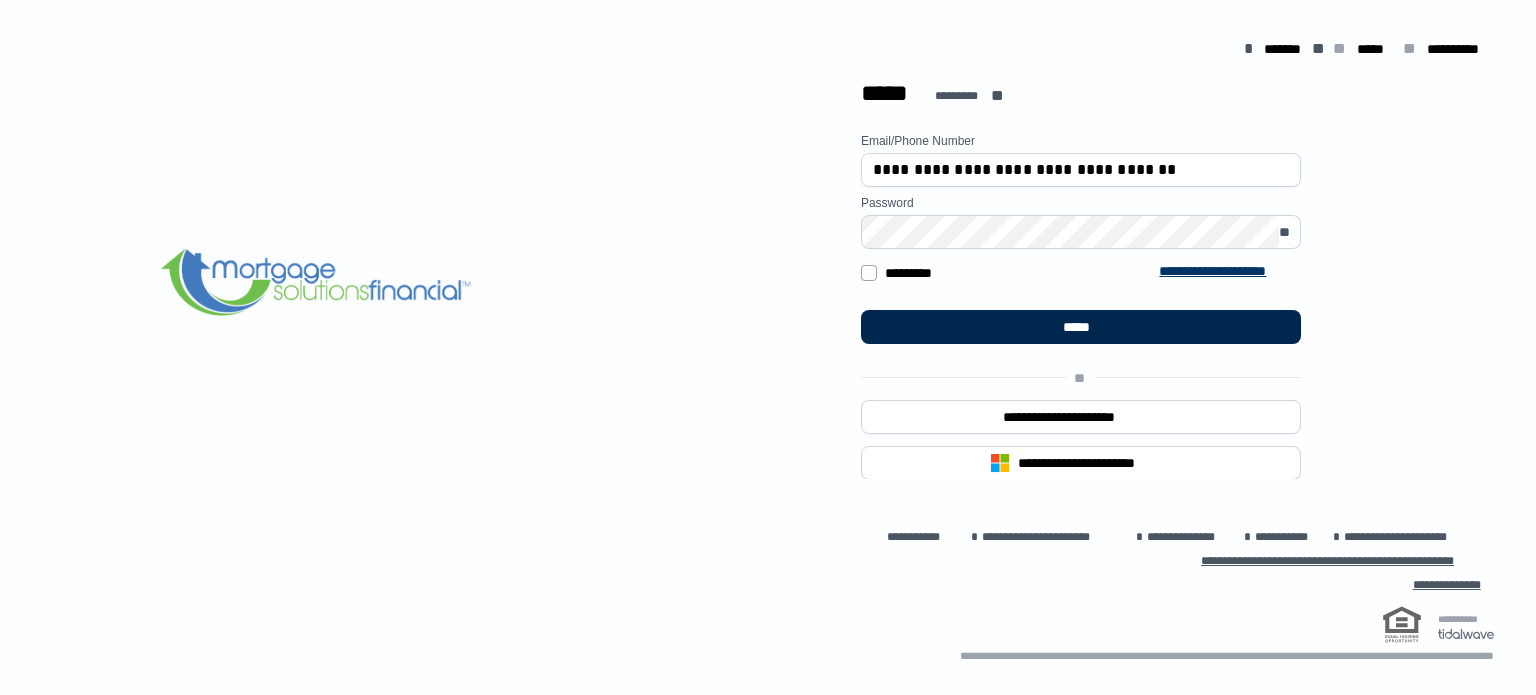 click on "*****" at bounding box center [1081, 327] 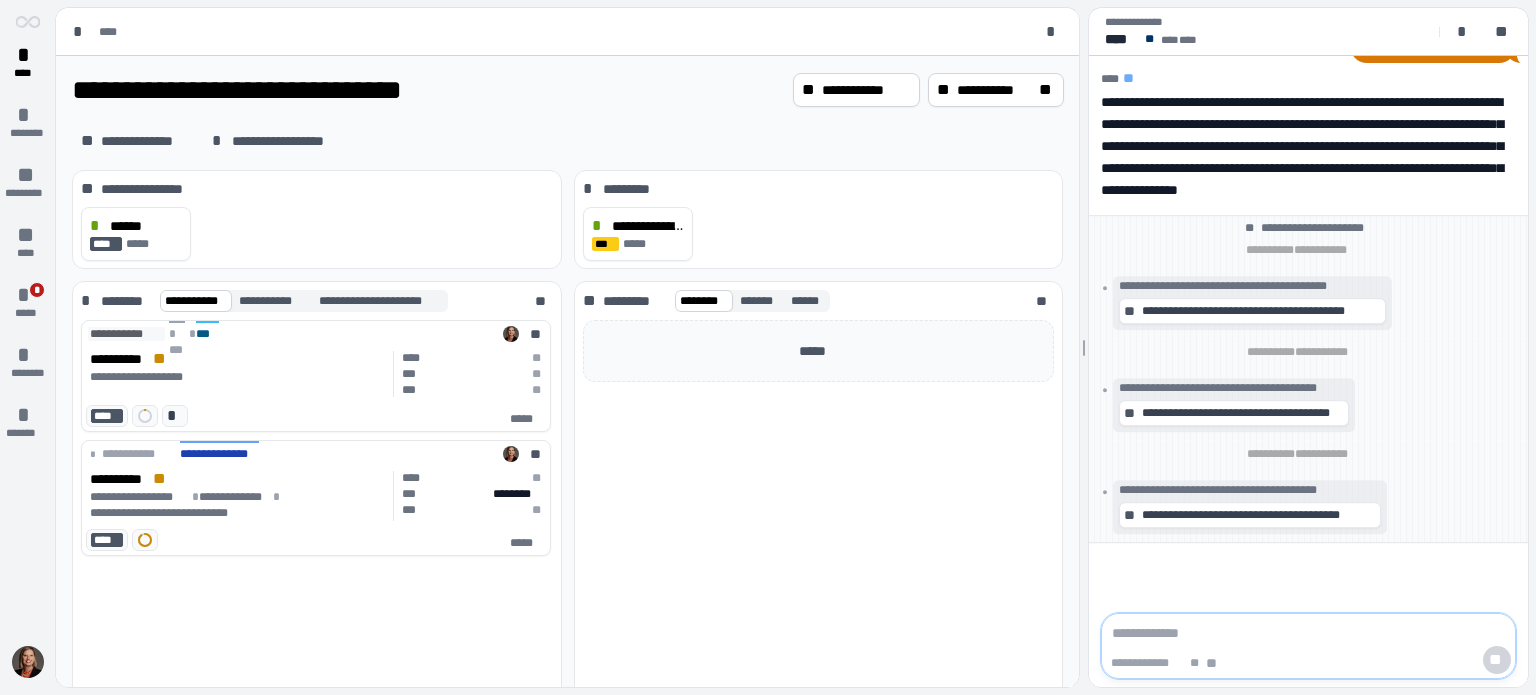 click at bounding box center [1308, 633] 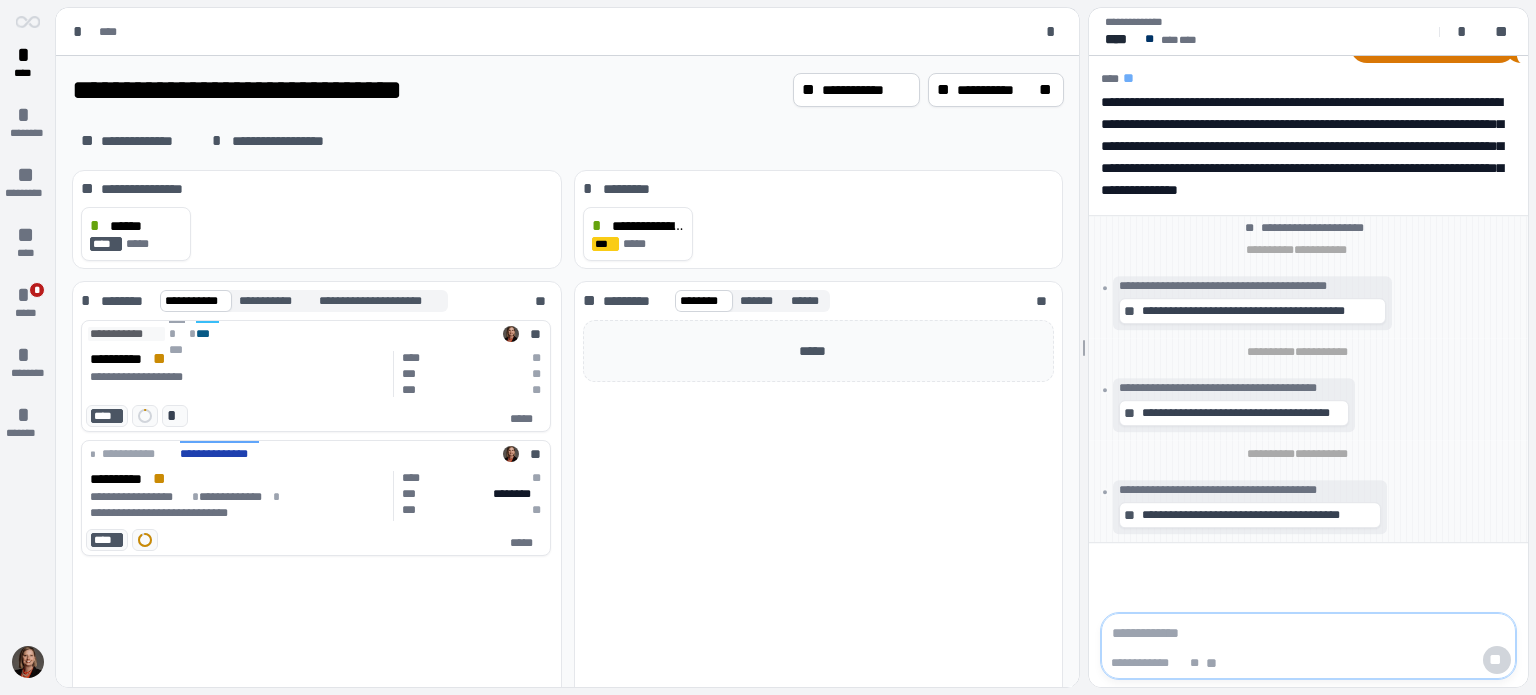 type on "*" 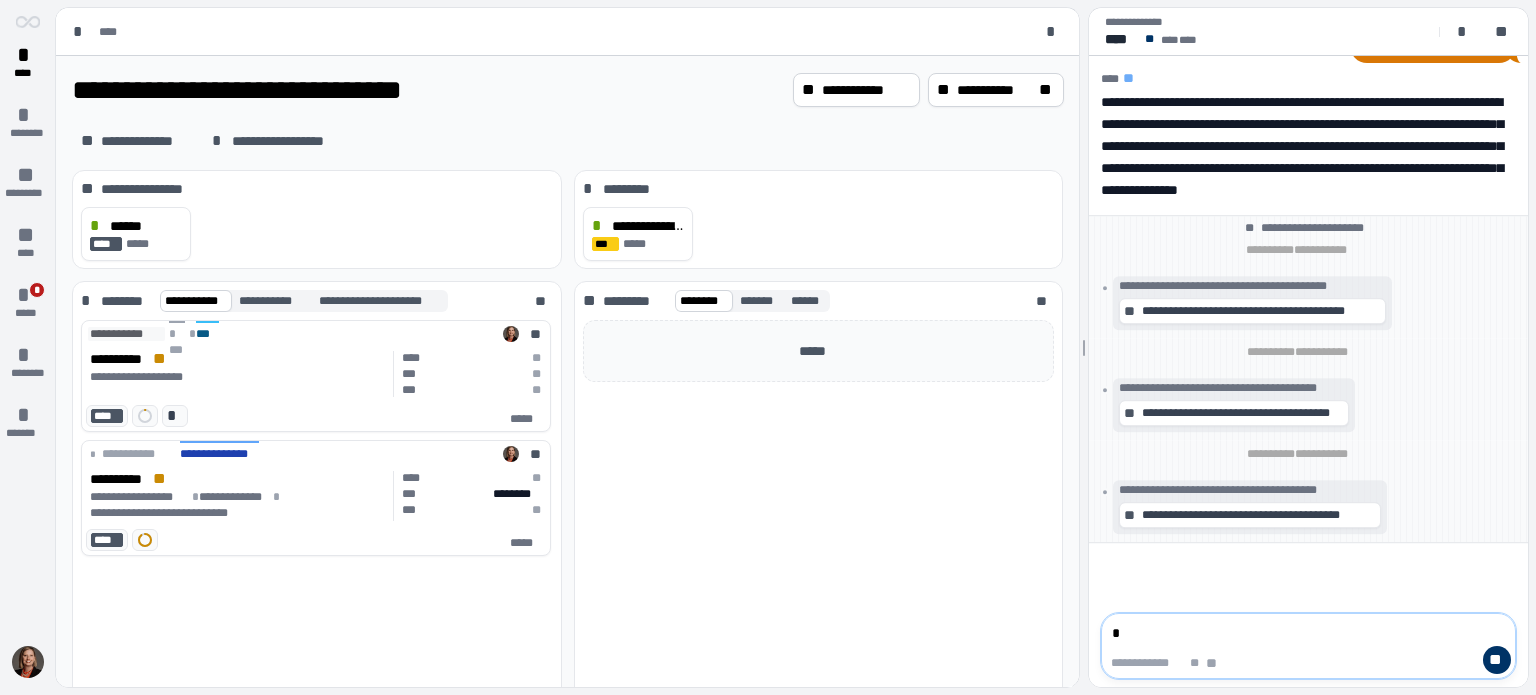 type on "**" 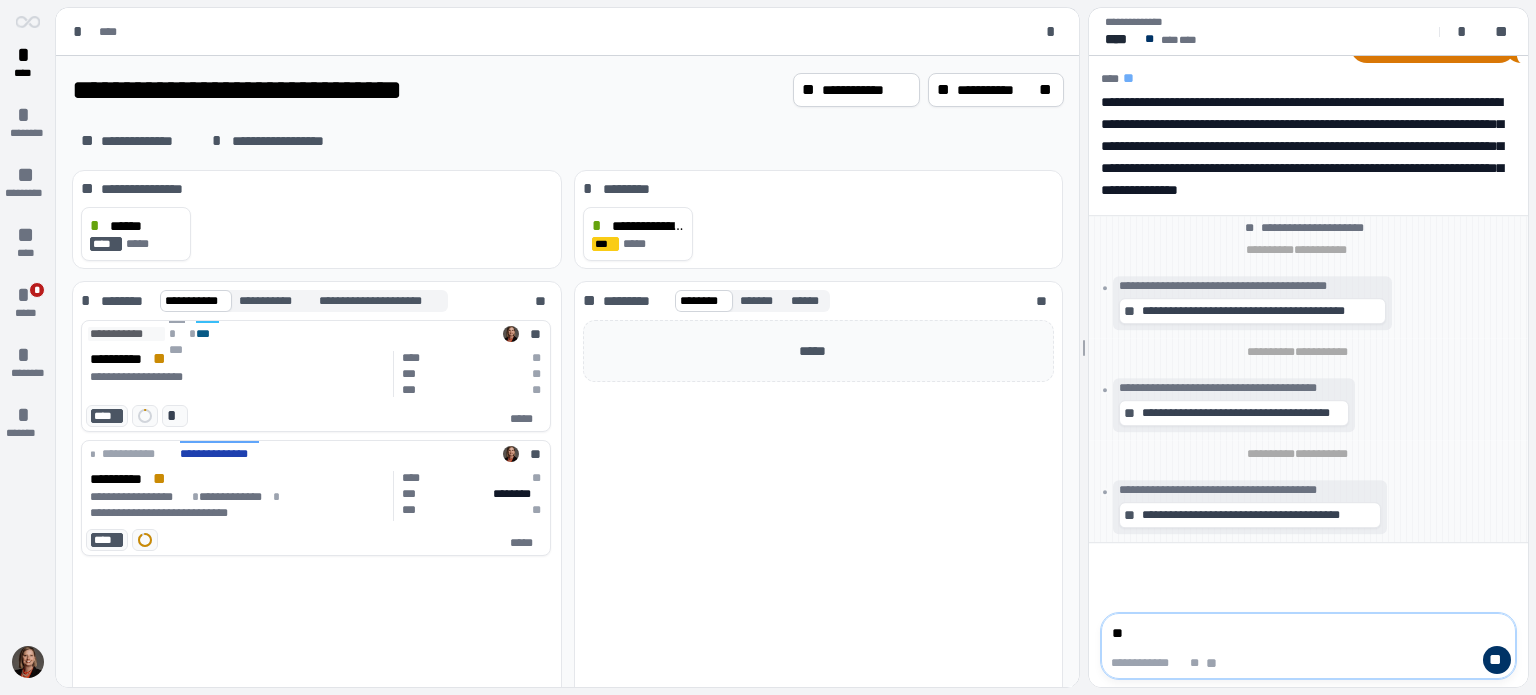 type on "***" 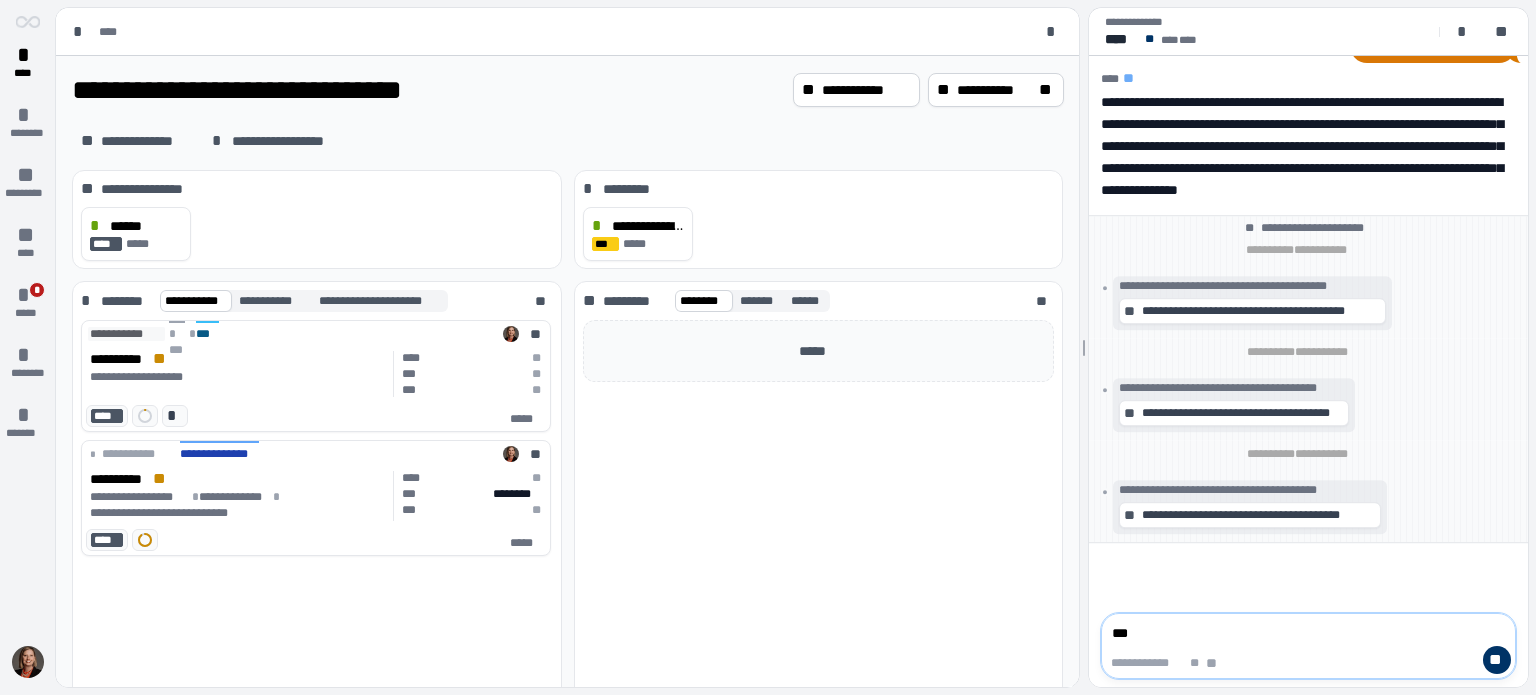 type on "***" 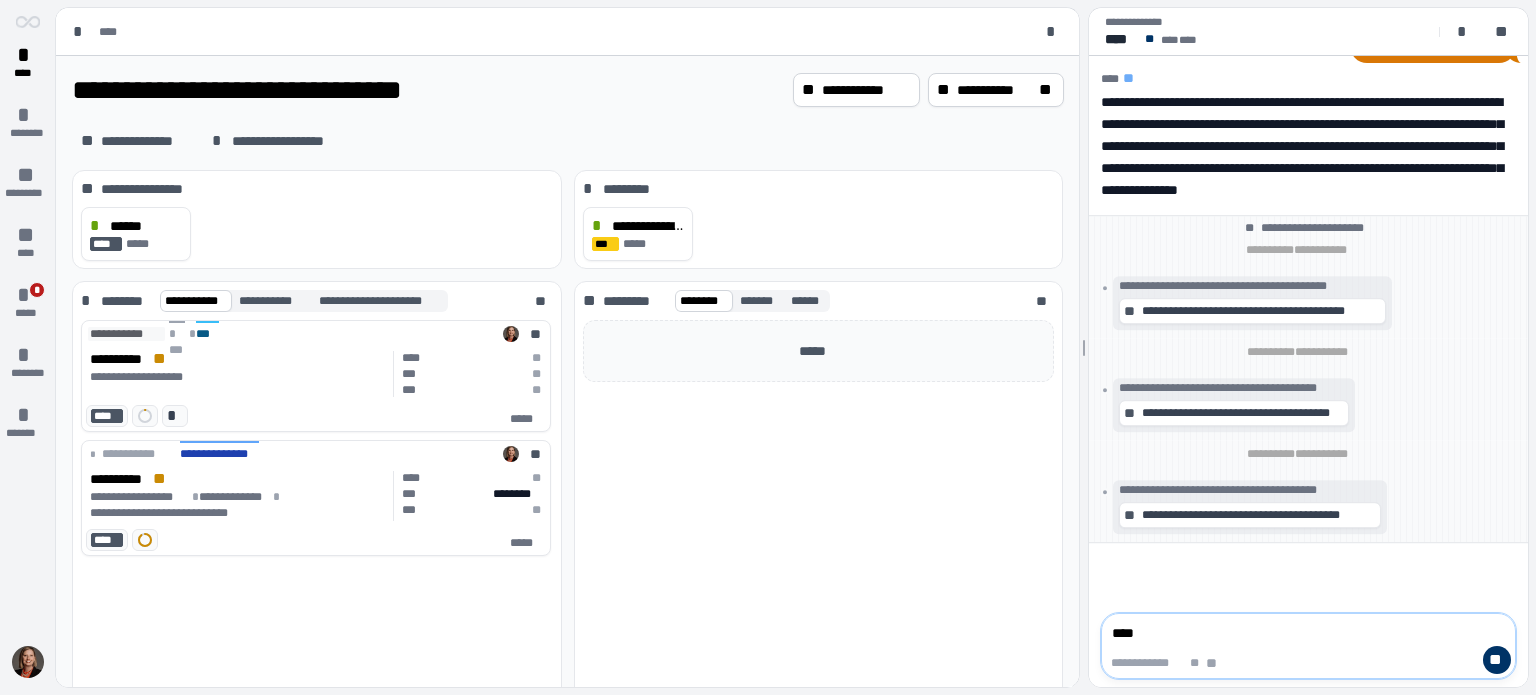 type on "*****" 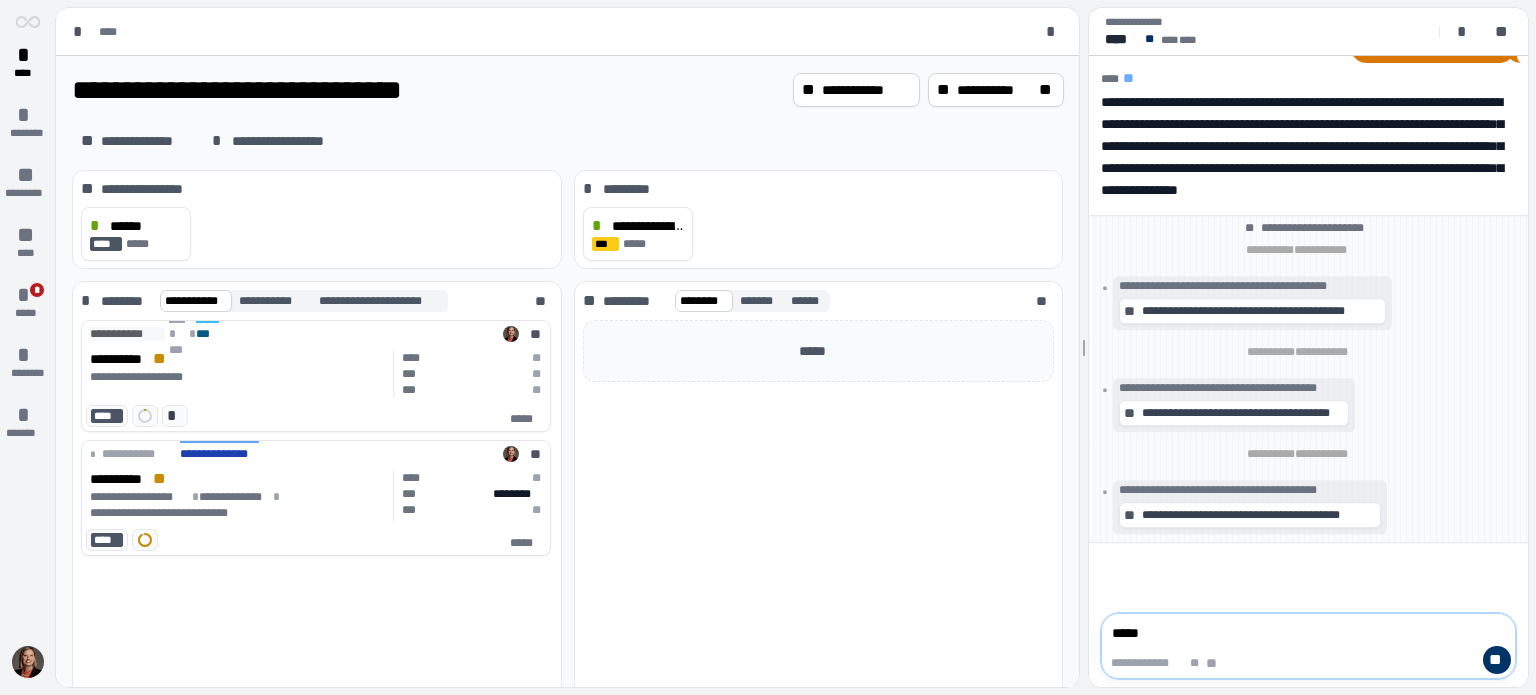 type on "******" 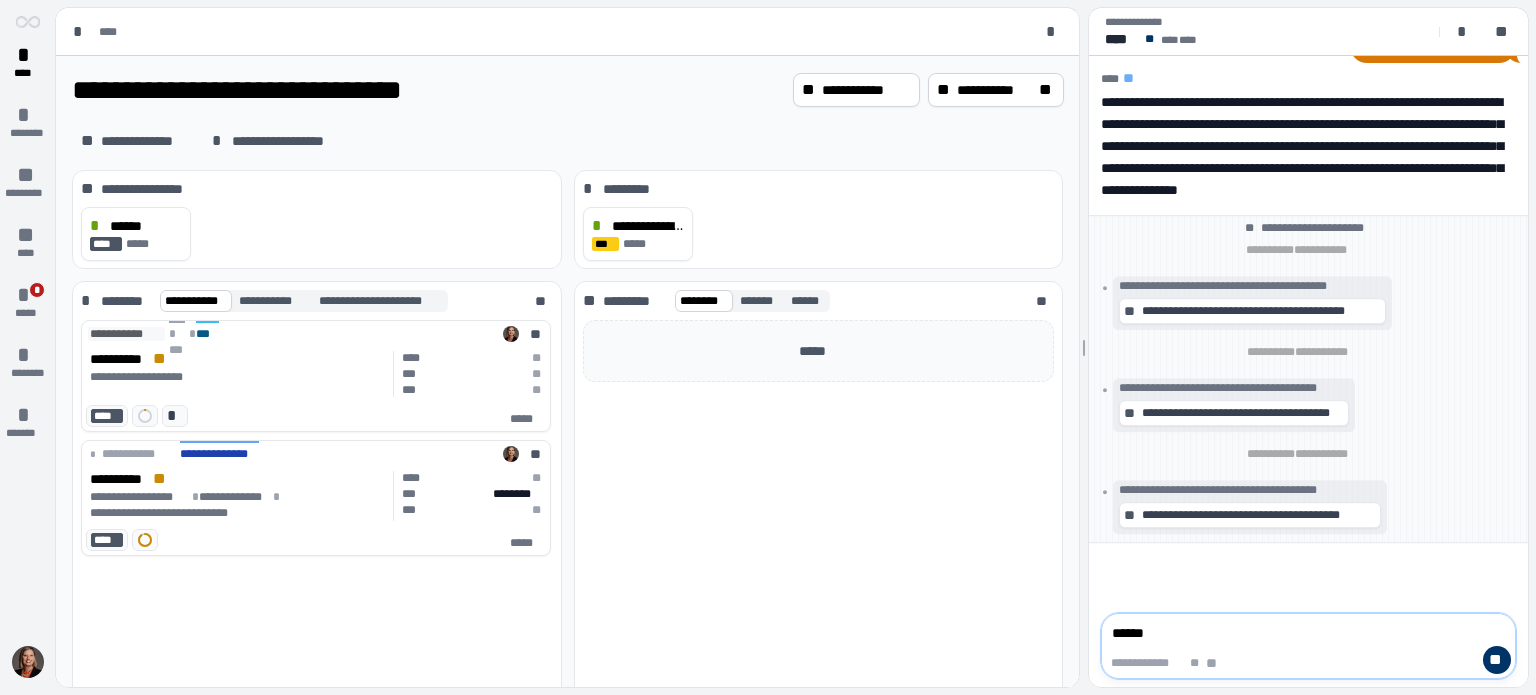 type on "******" 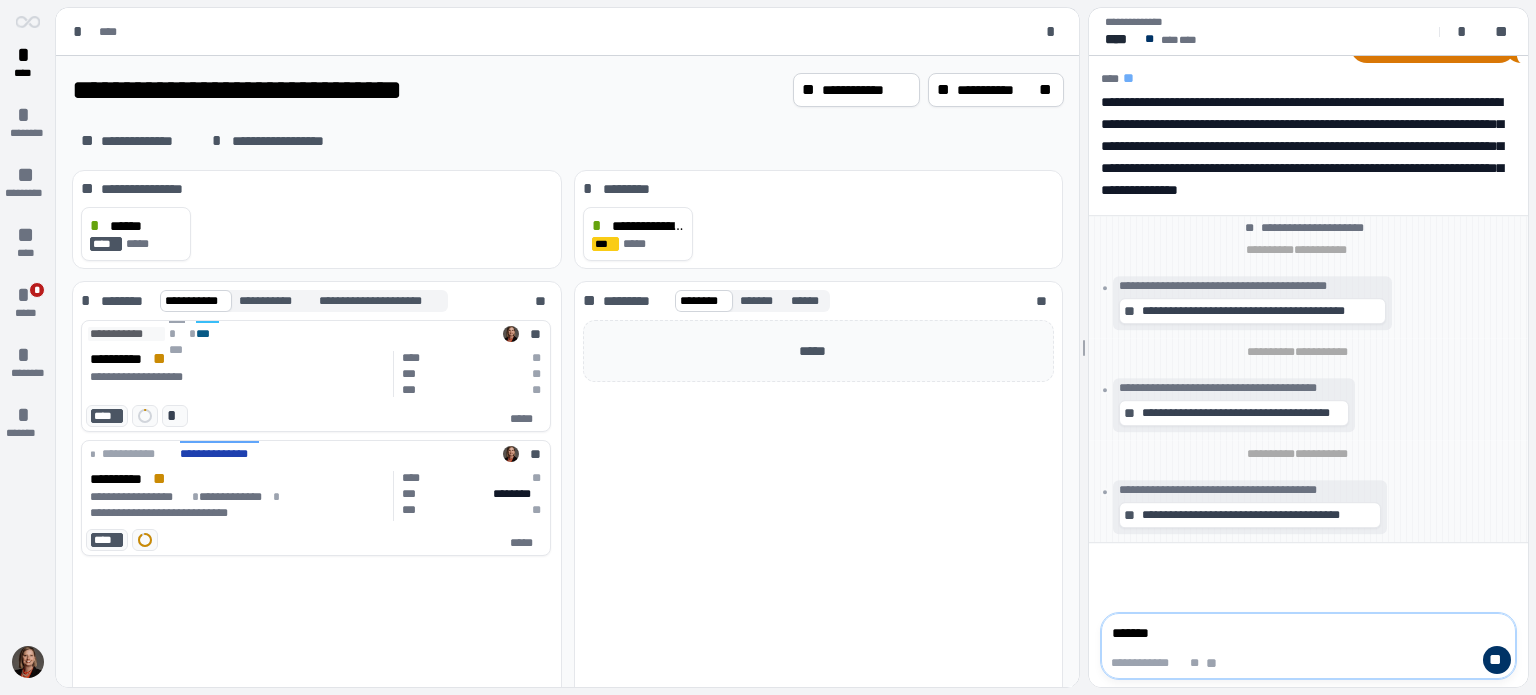 type on "********" 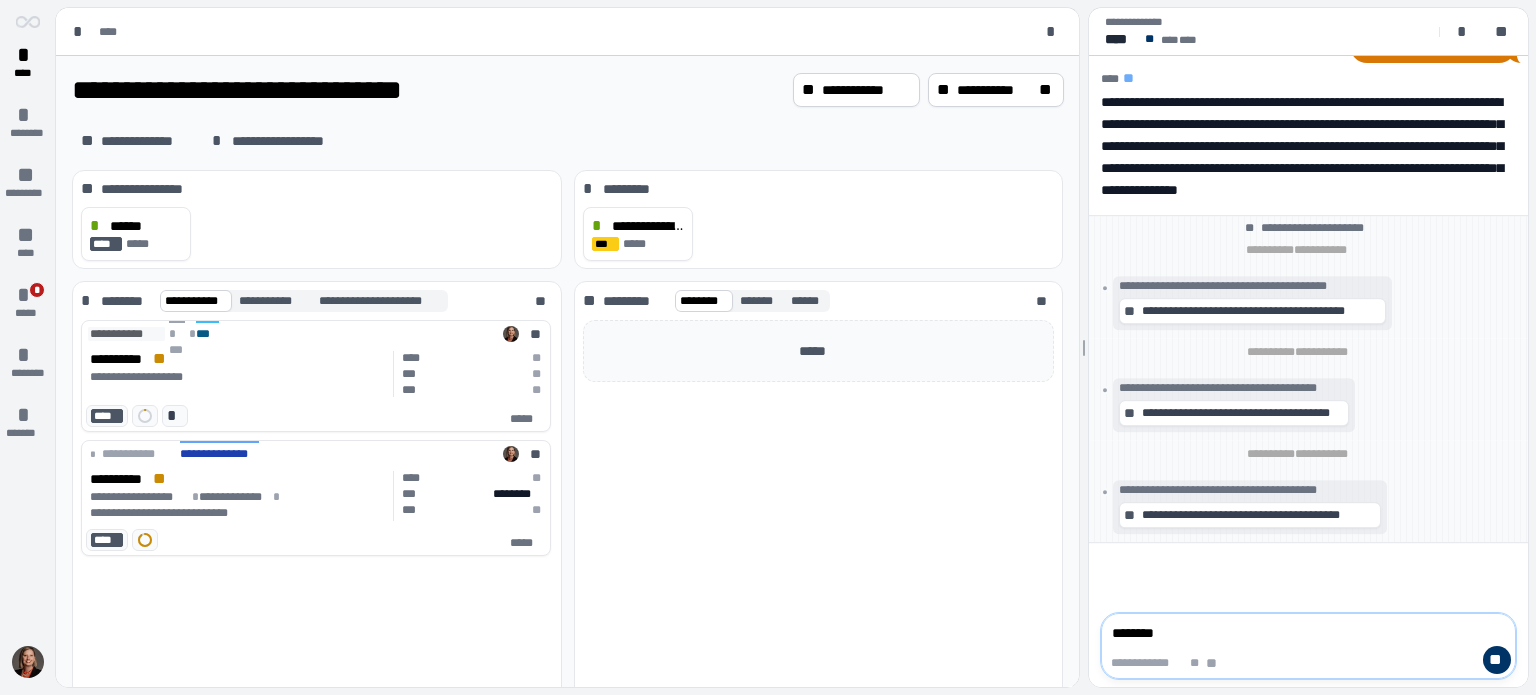 type on "********" 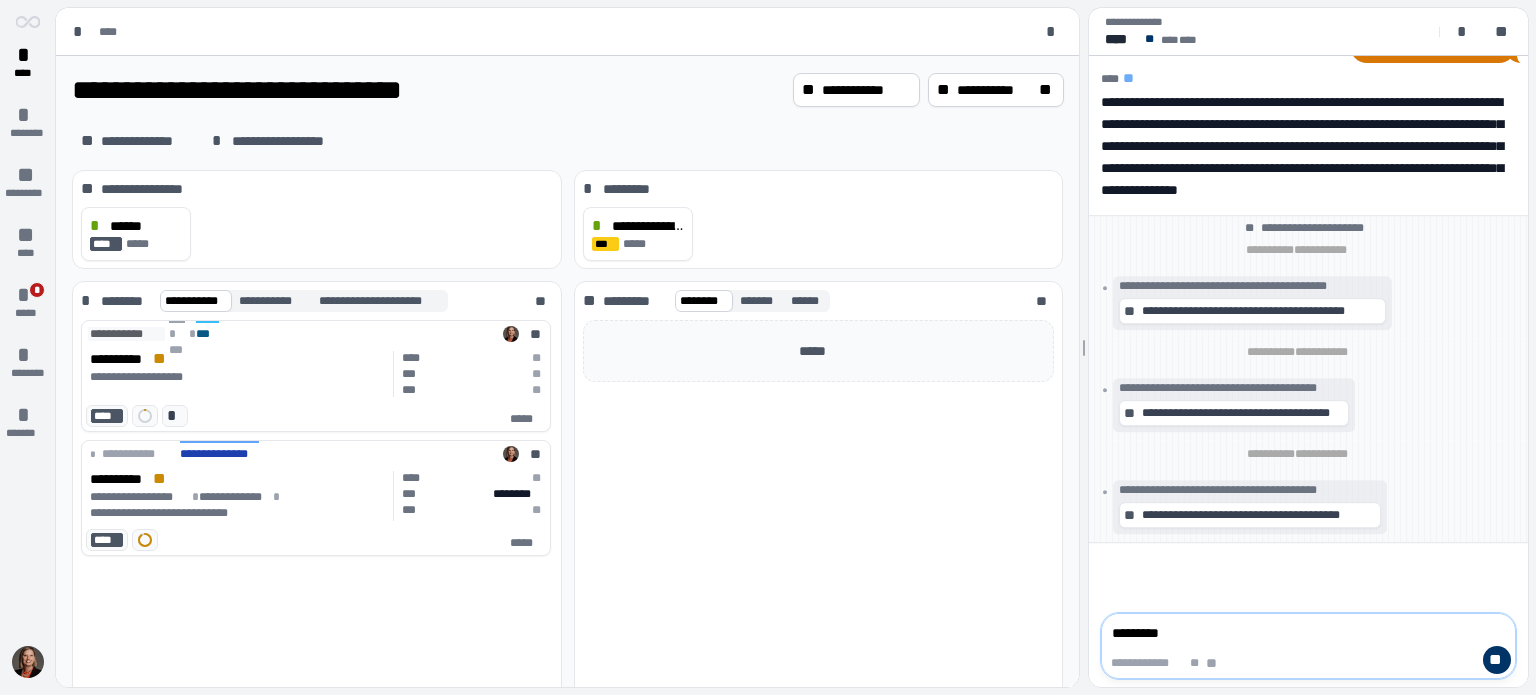 type on "**********" 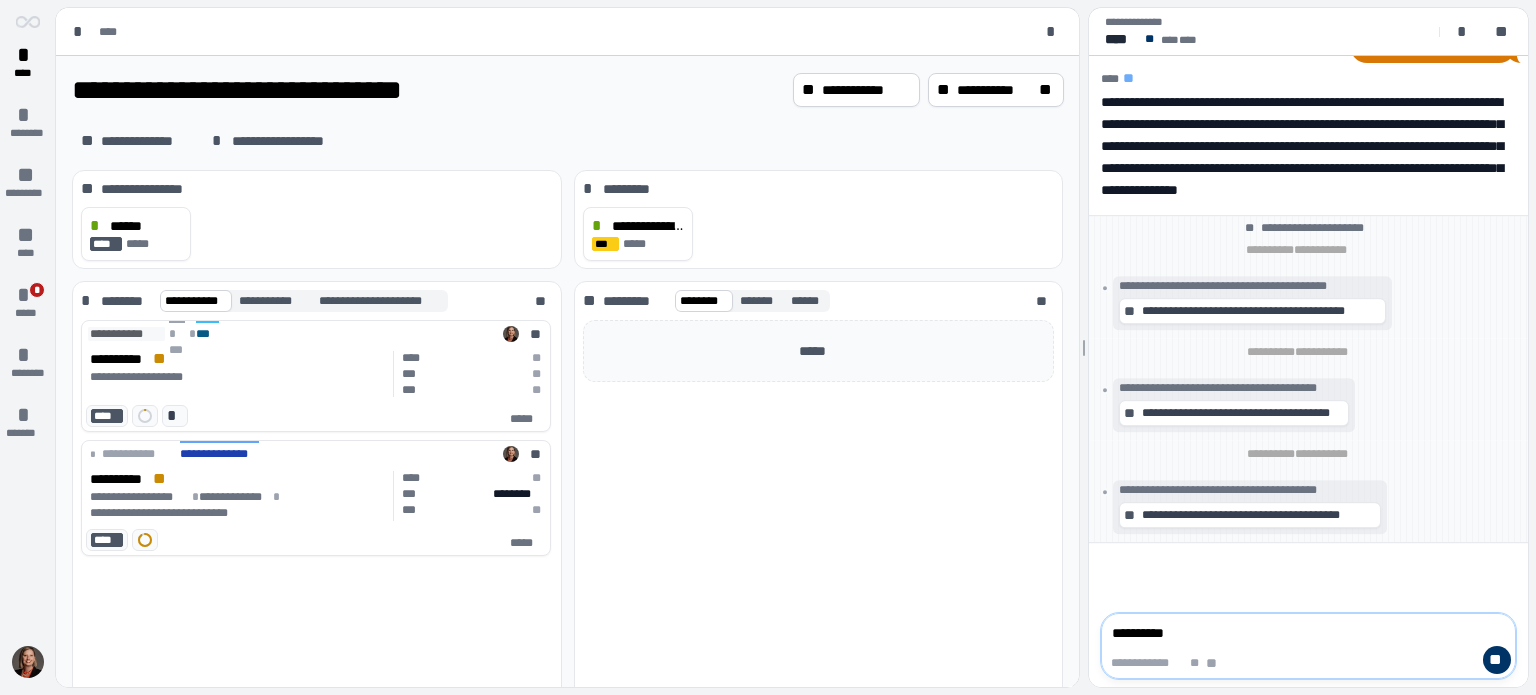 type on "**********" 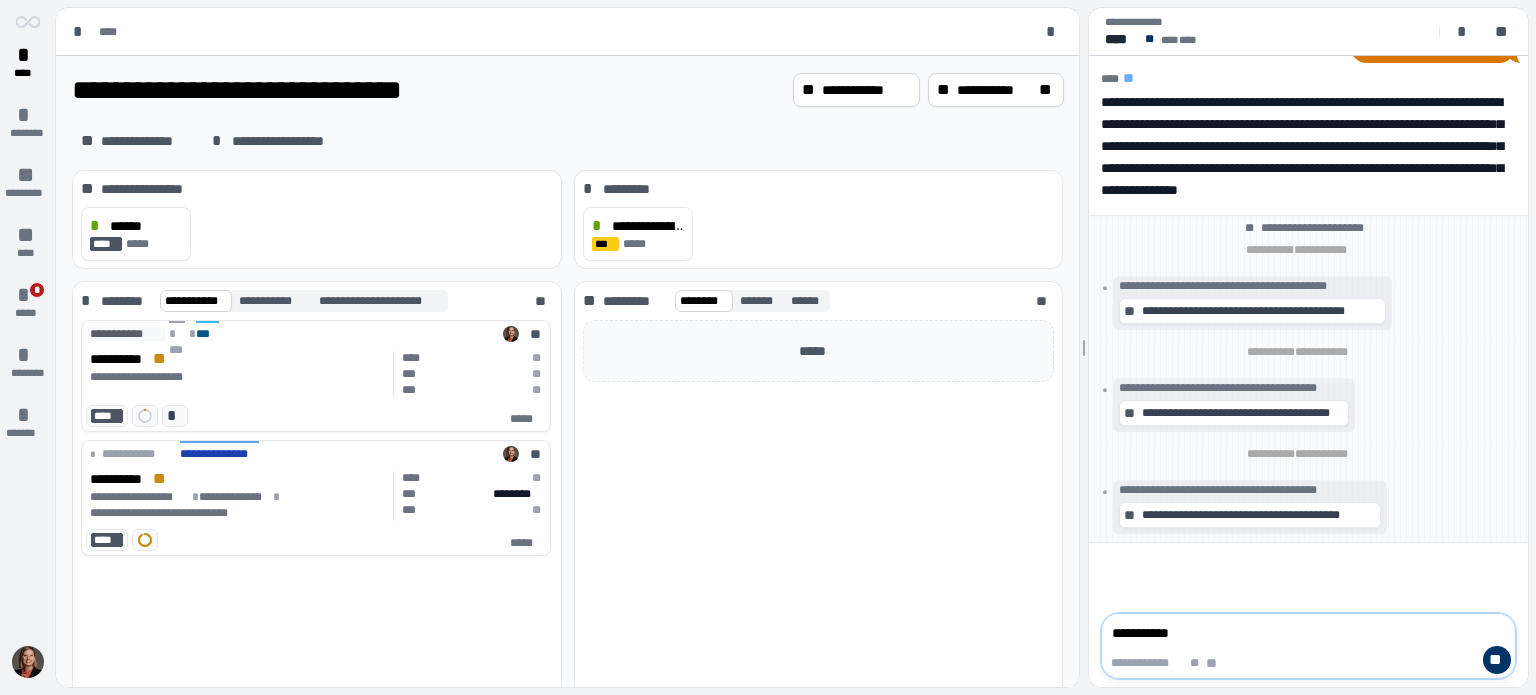 type on "**********" 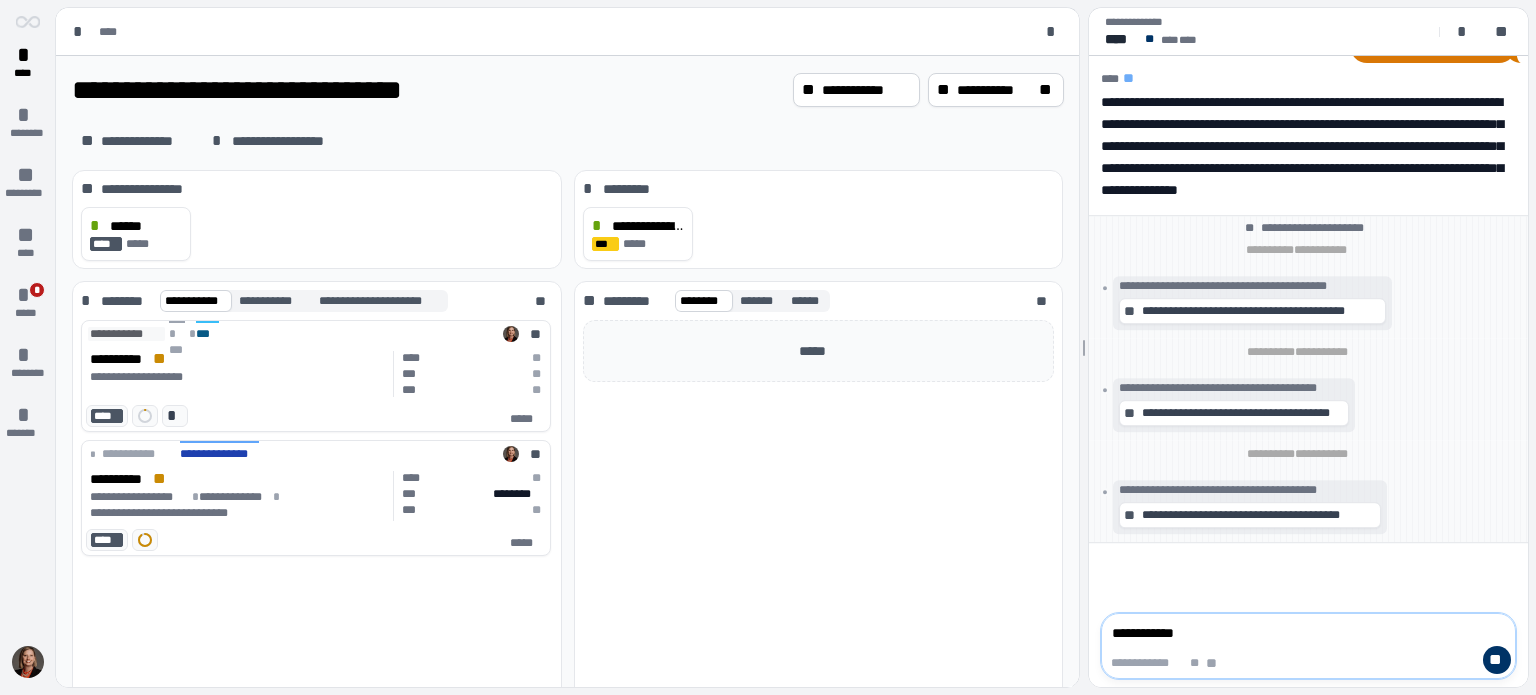 type on "**********" 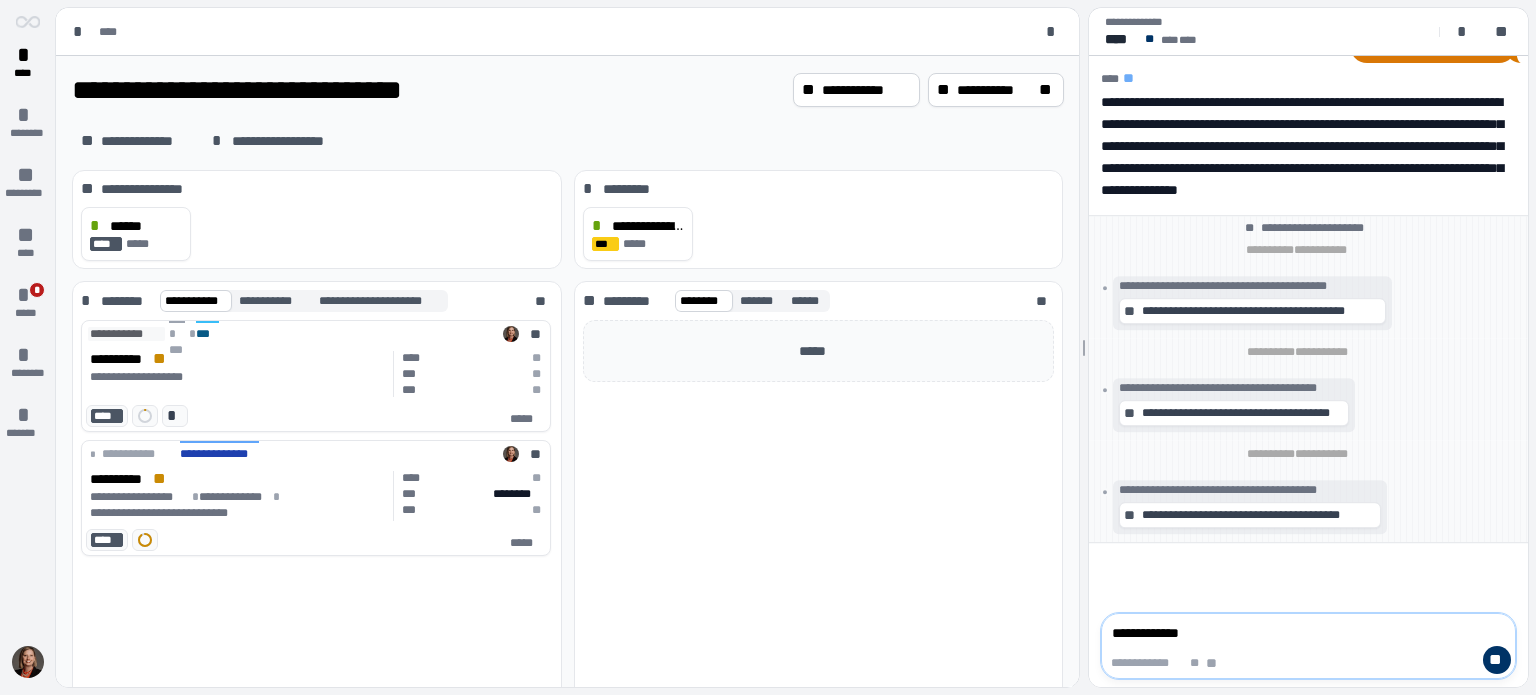 type on "**********" 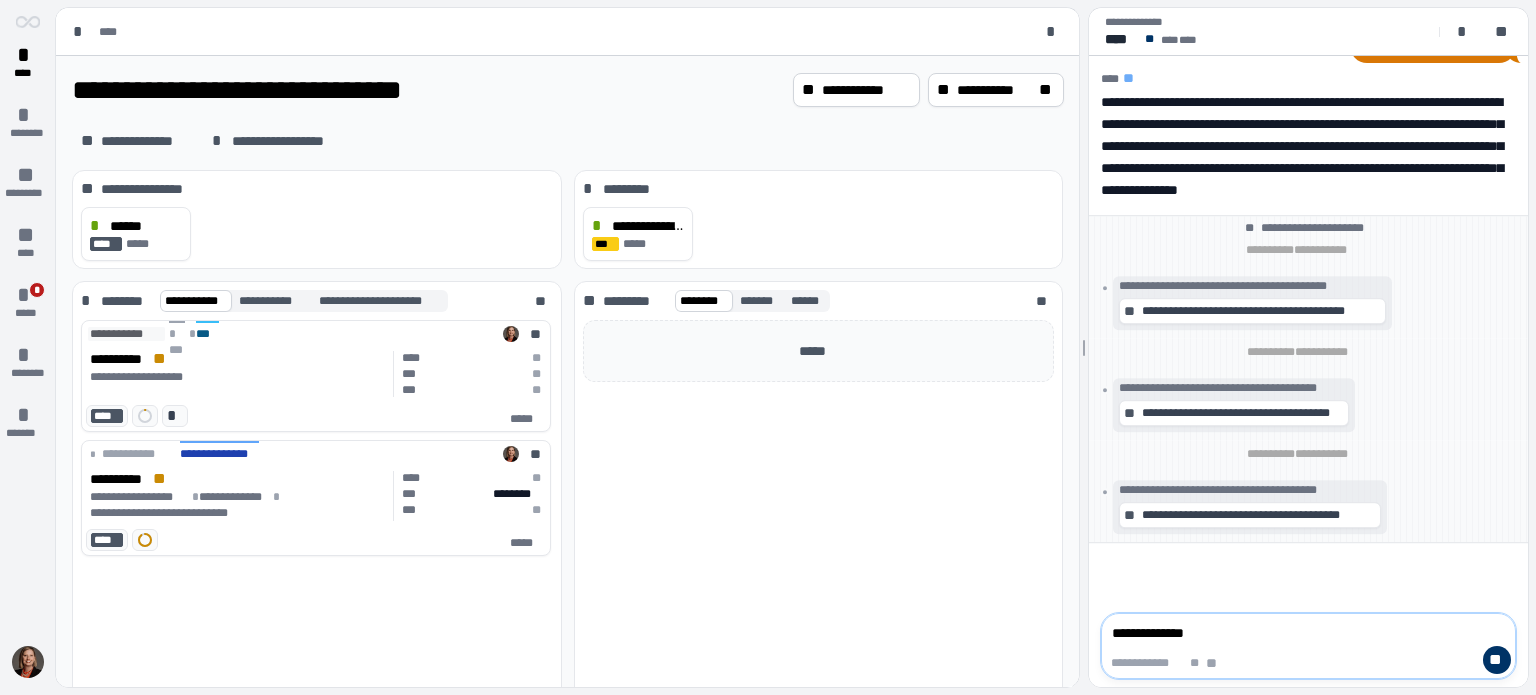 type on "**********" 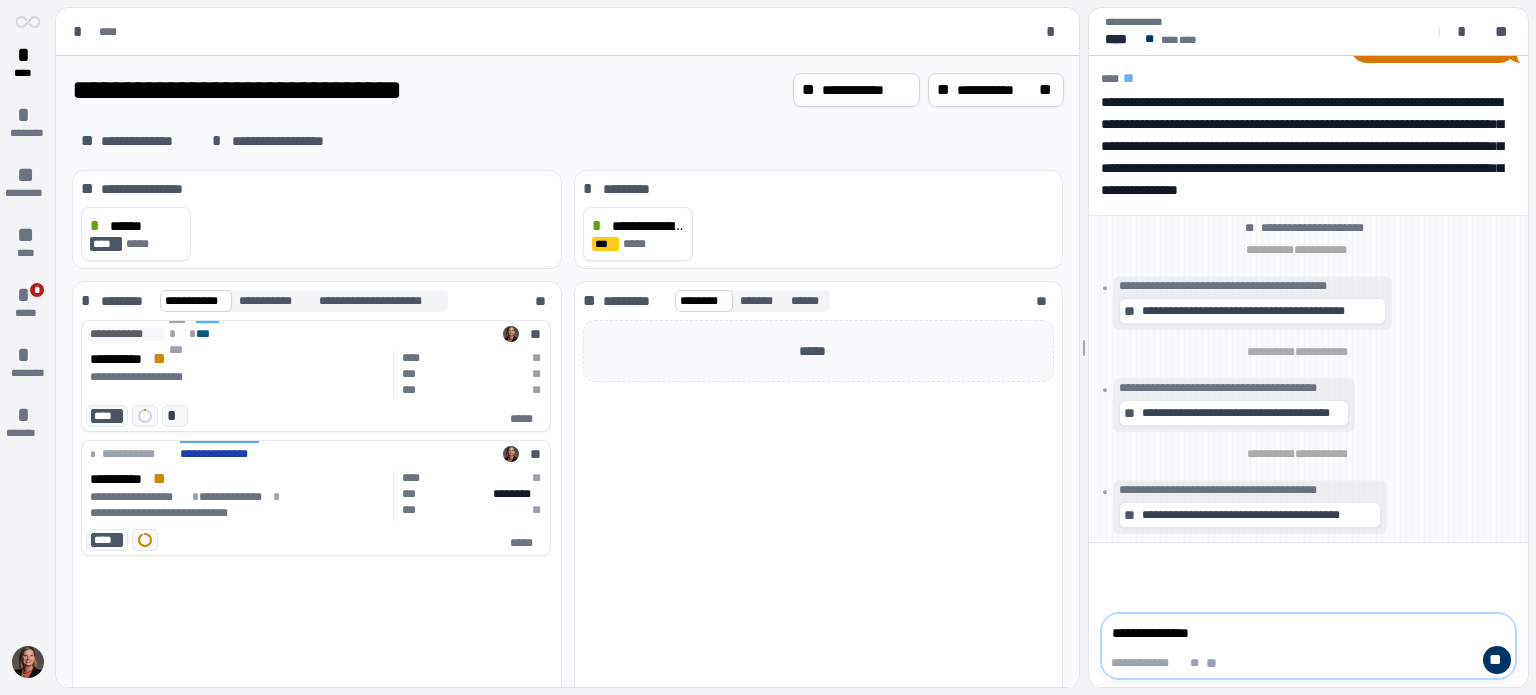 type on "**********" 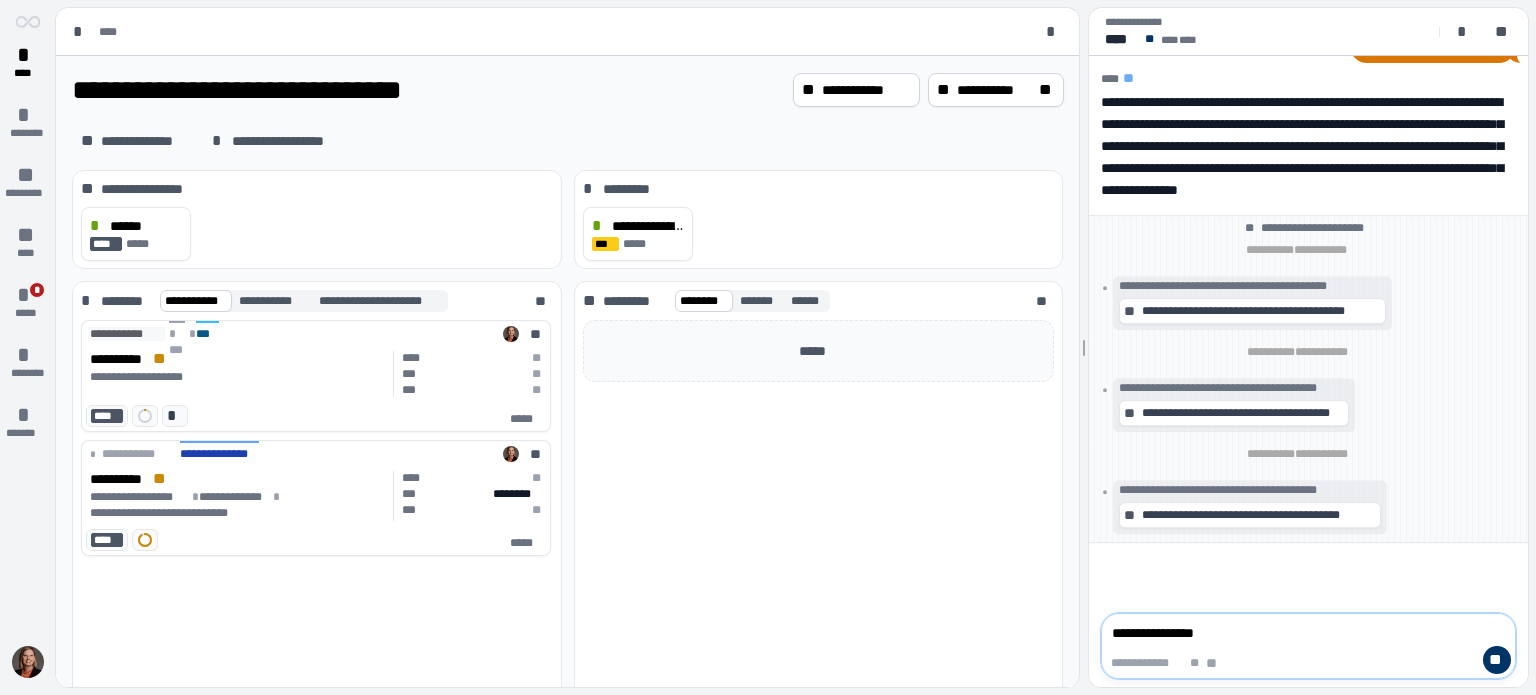 type on "**********" 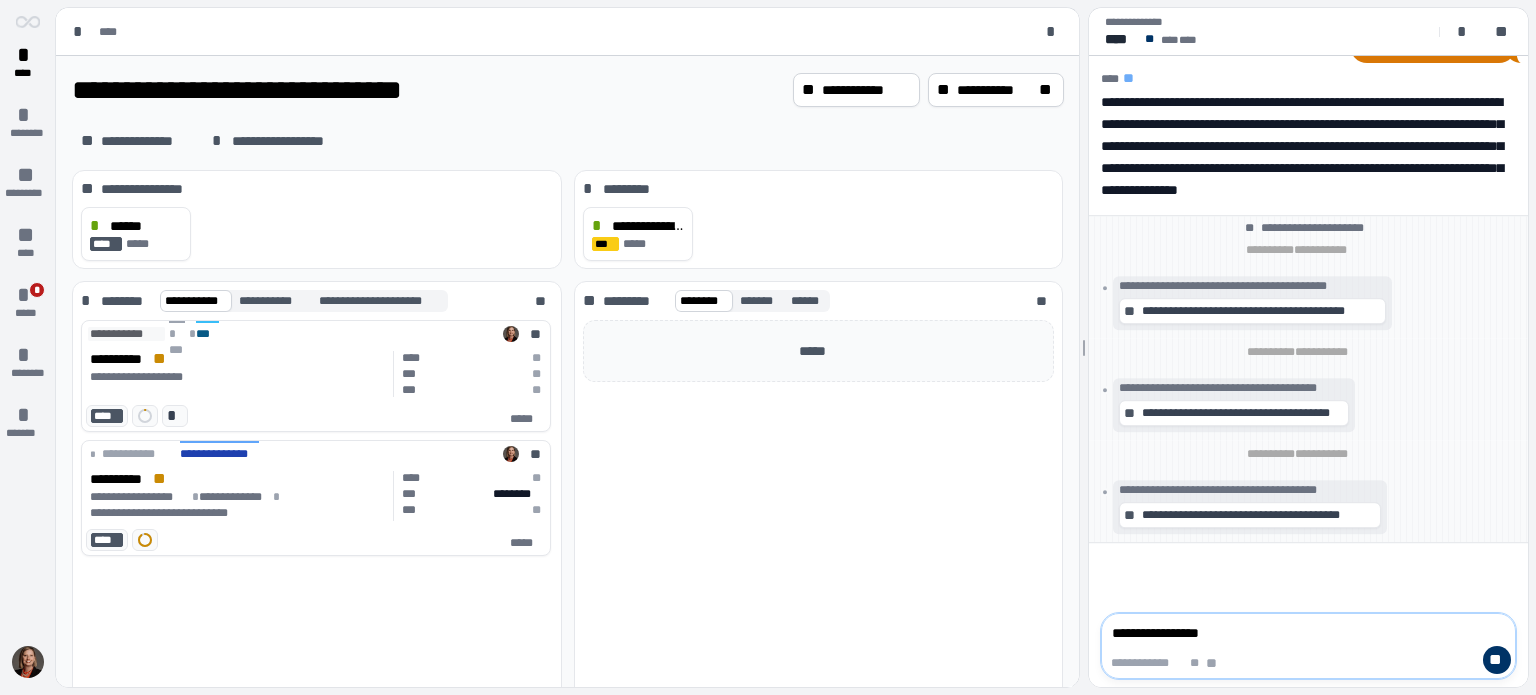type on "**********" 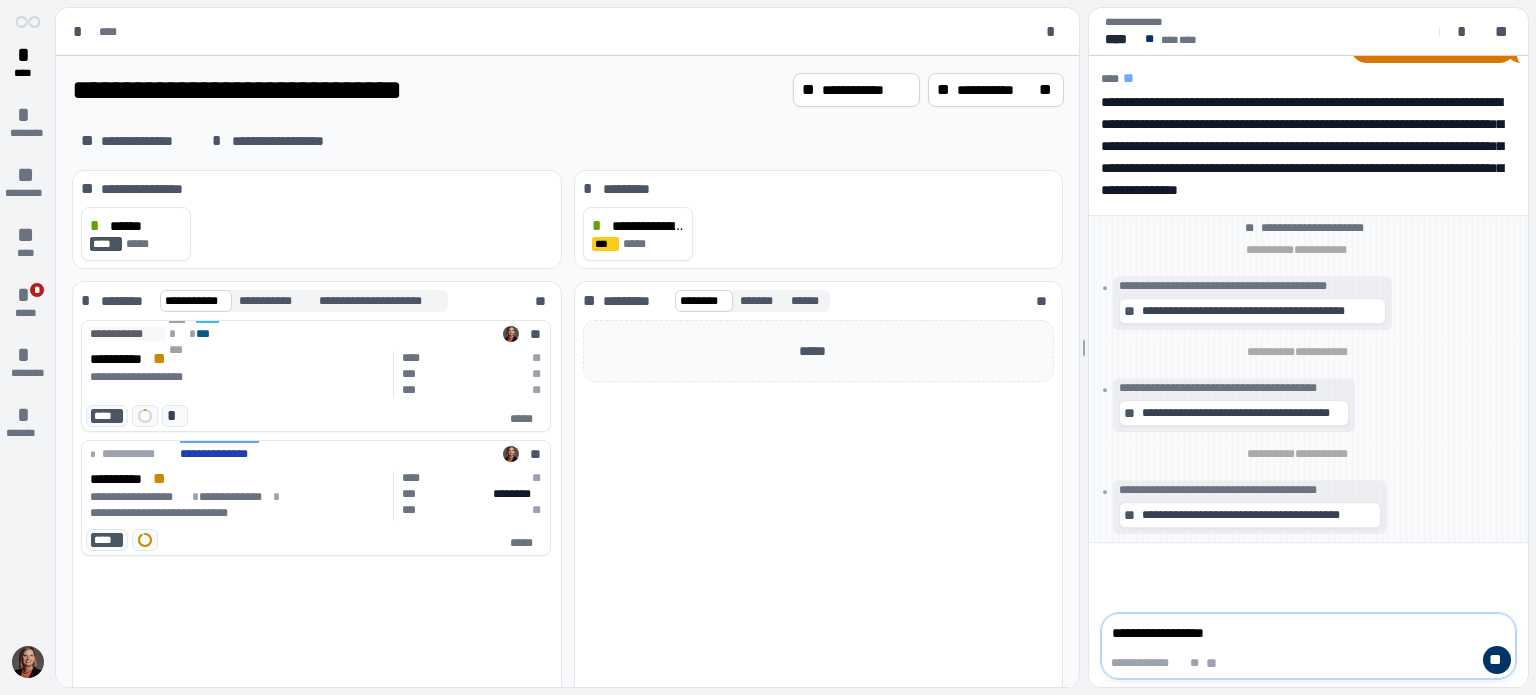 type on "**********" 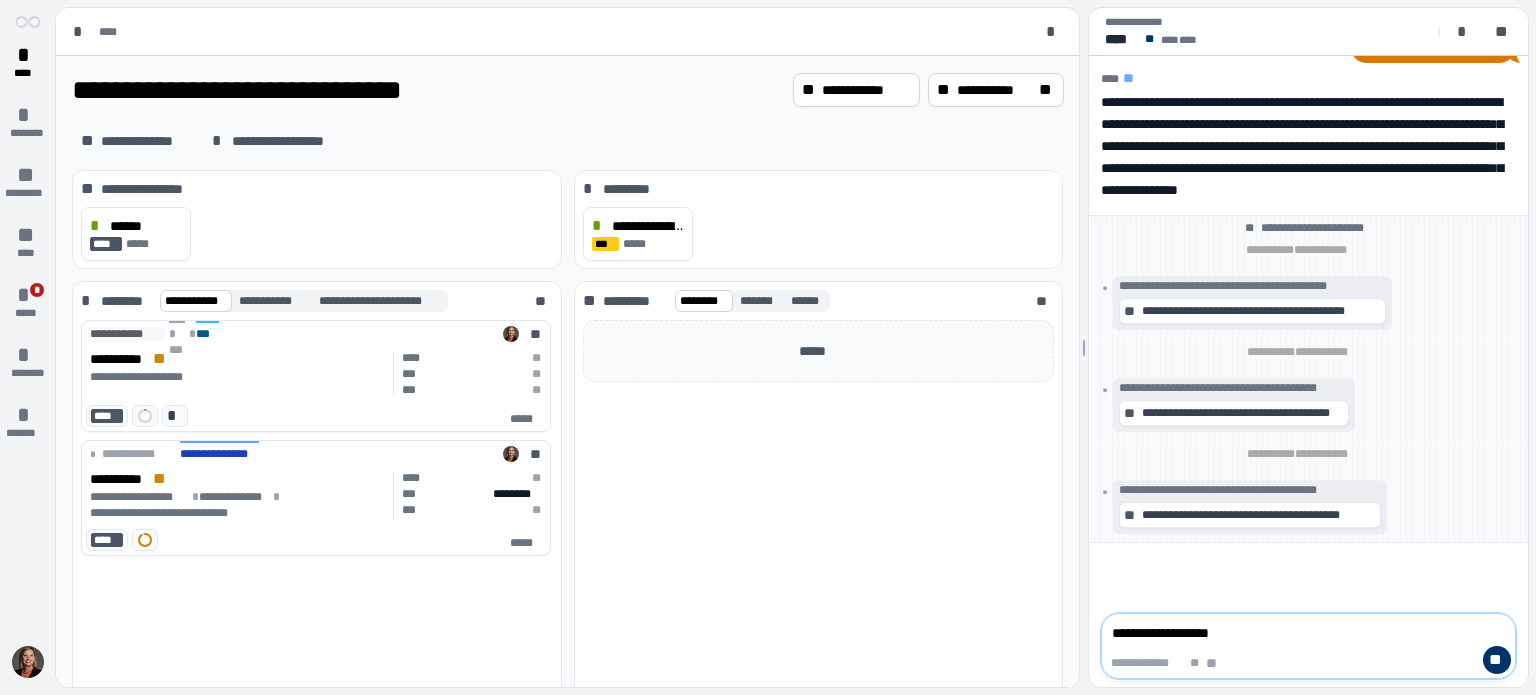 type on "**********" 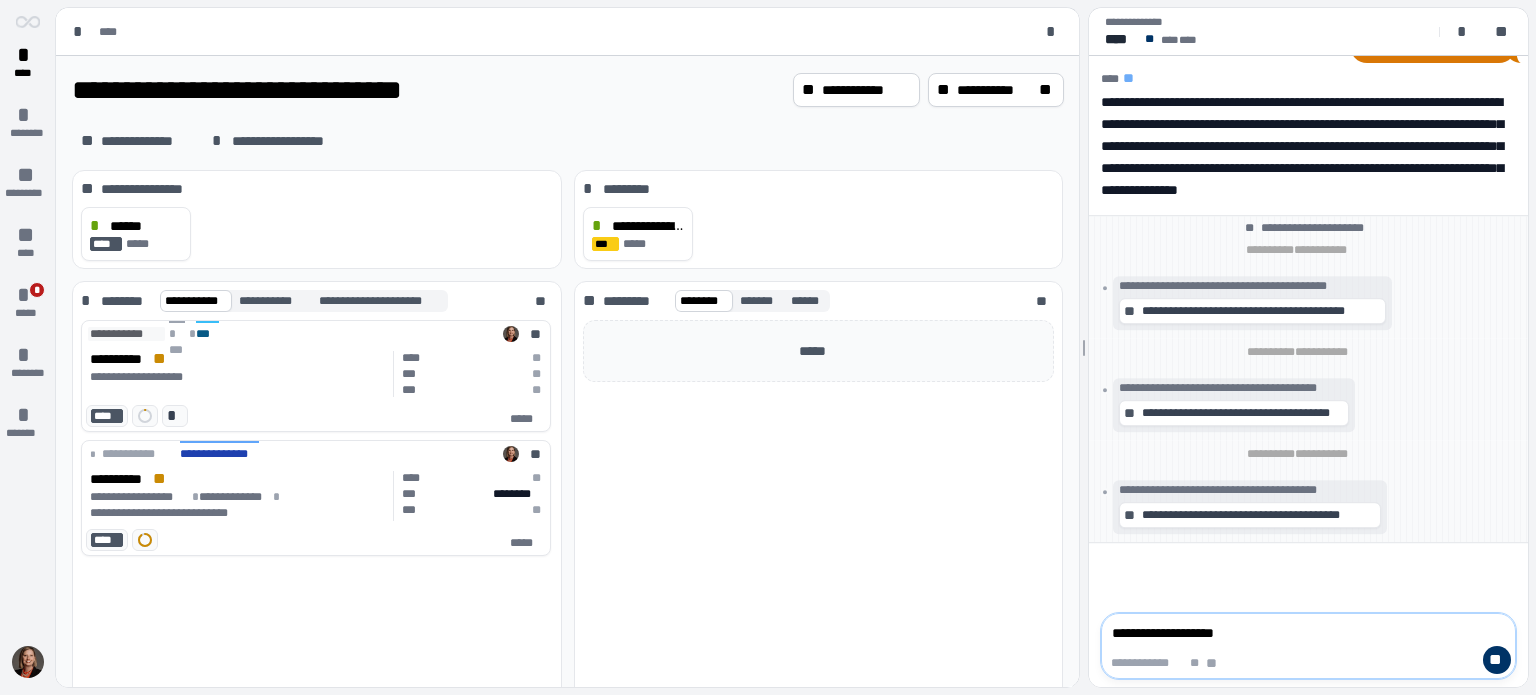 type on "**********" 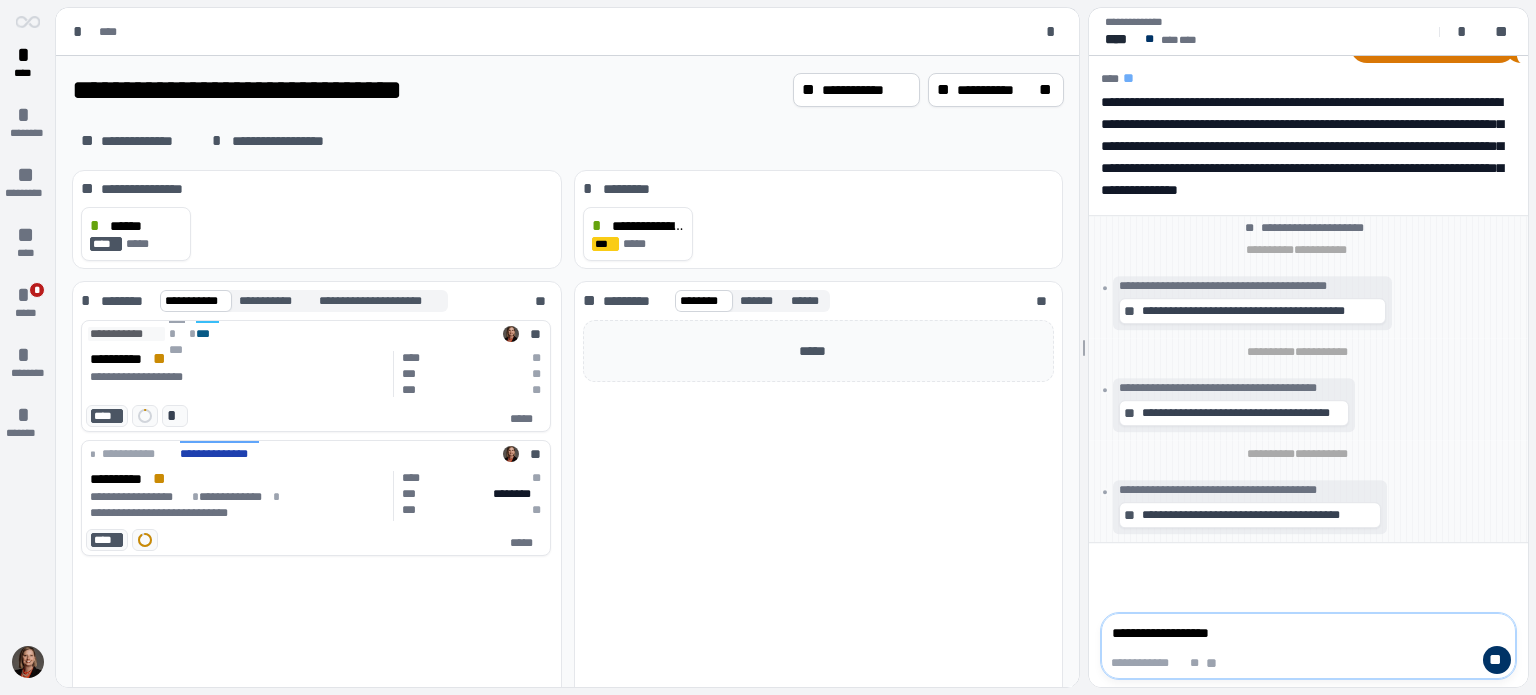 type on "**********" 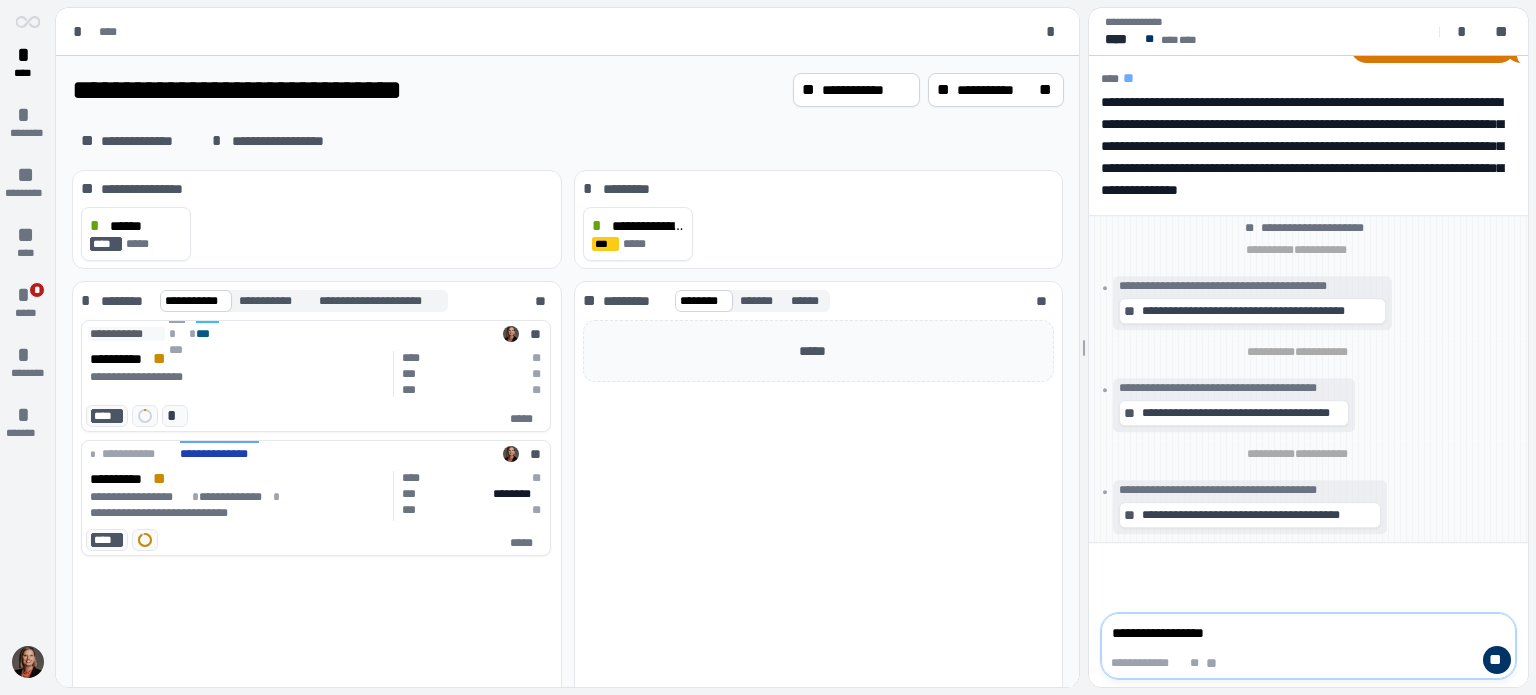 type on "**********" 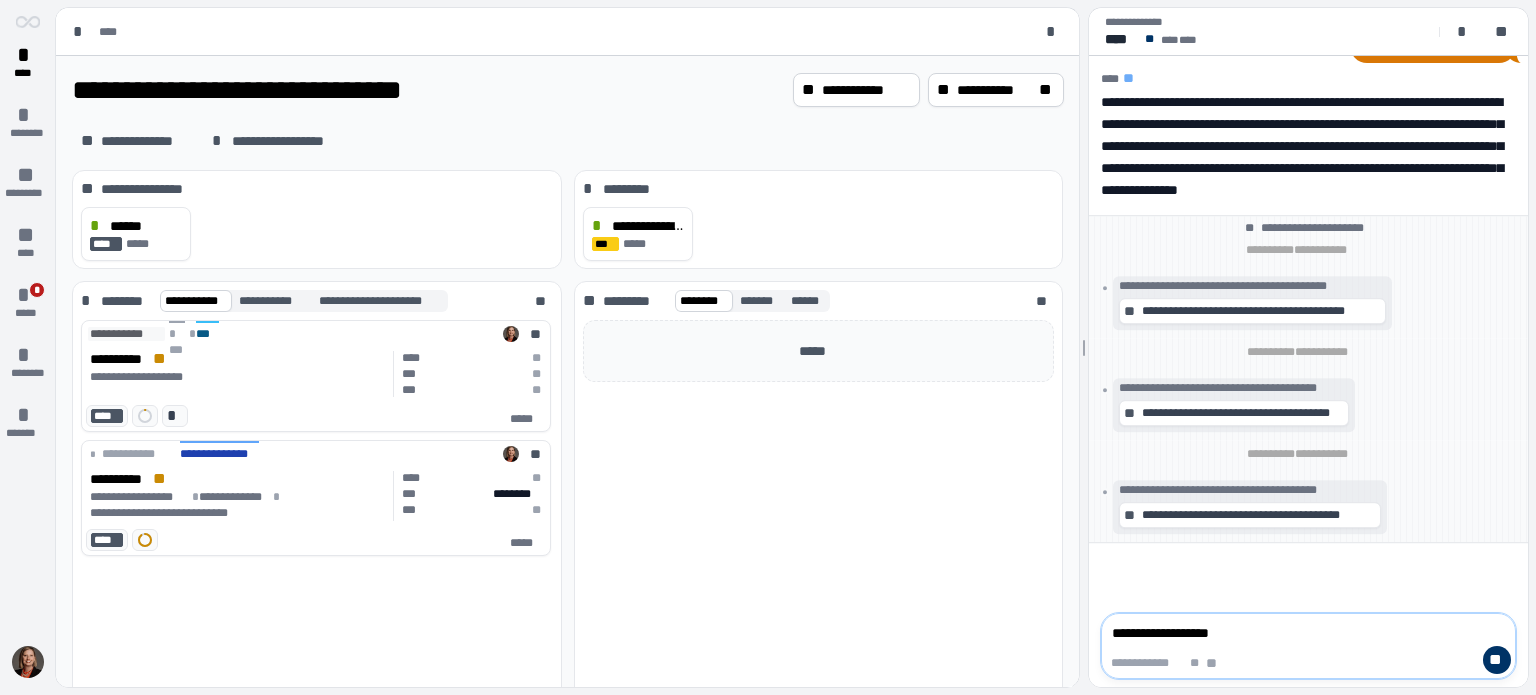 type on "**********" 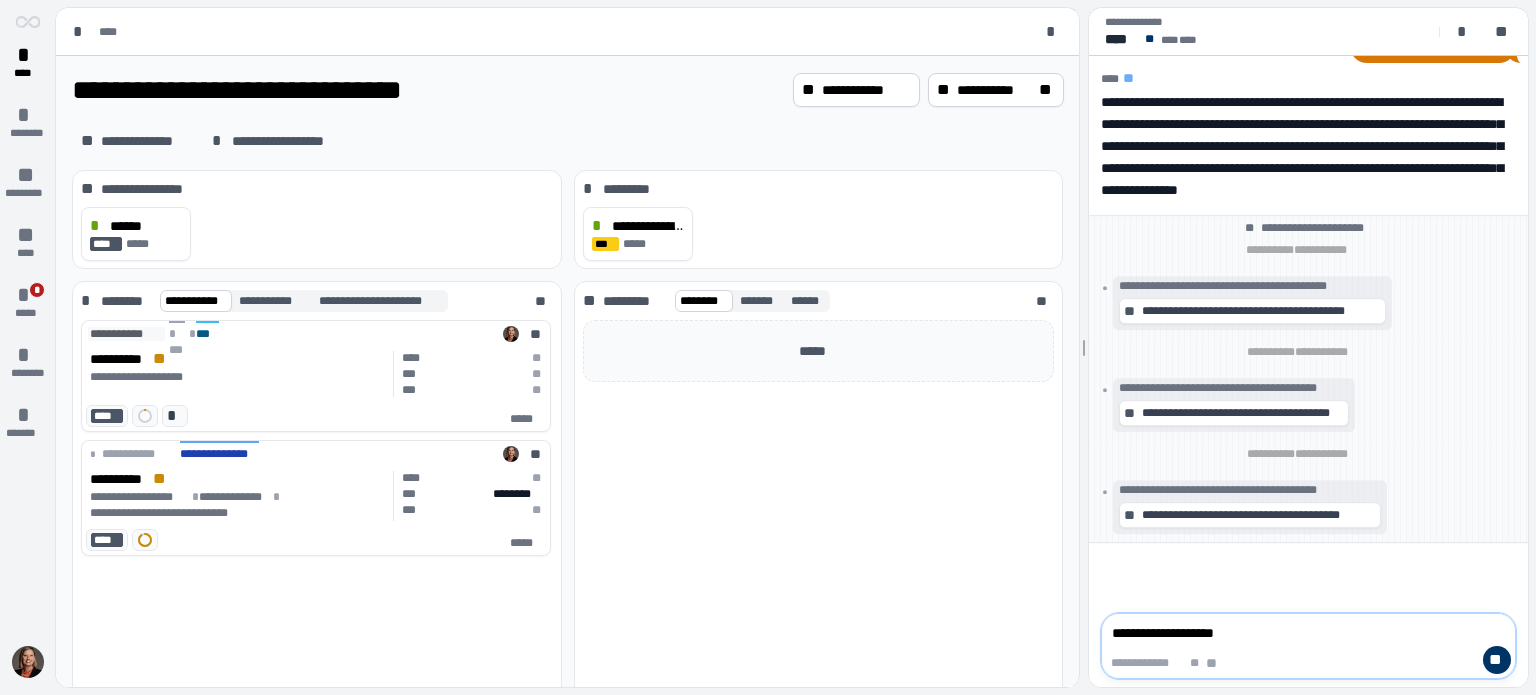 type on "**********" 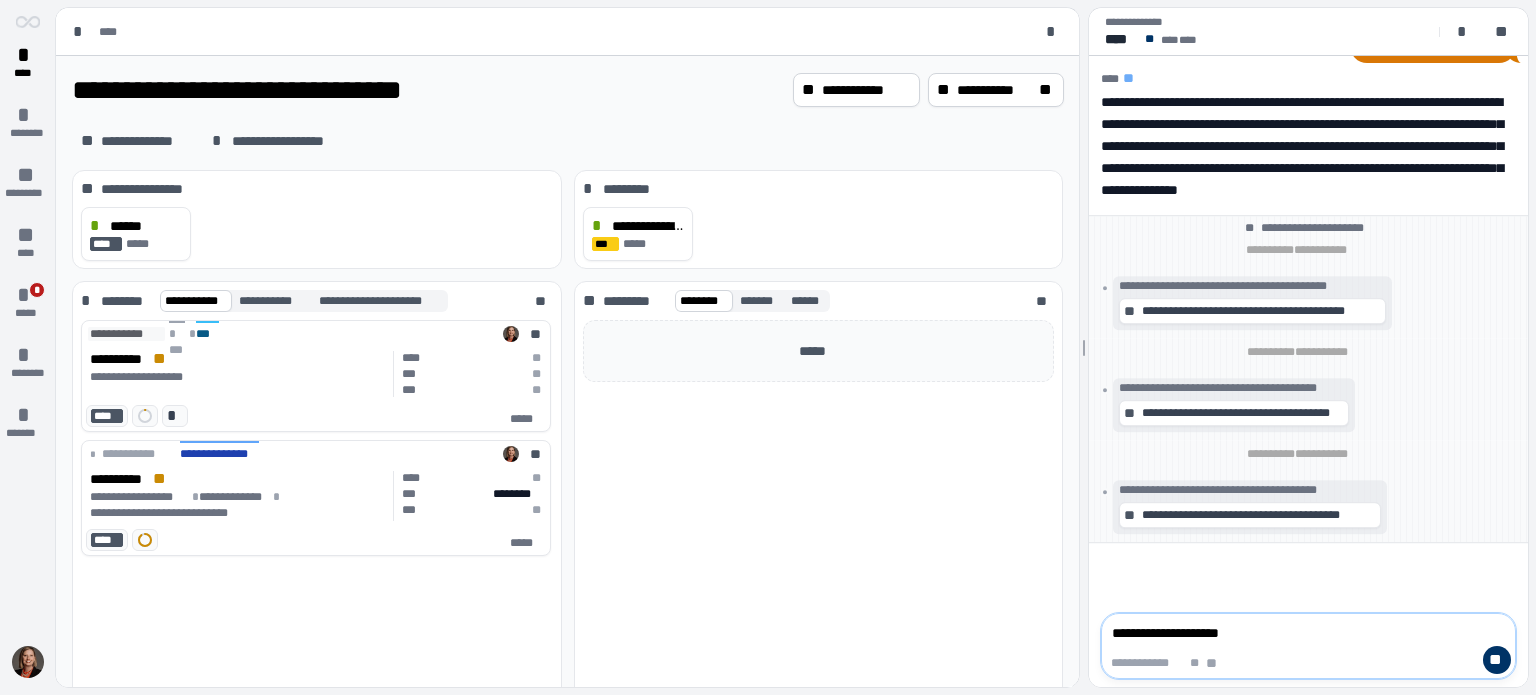 type on "**********" 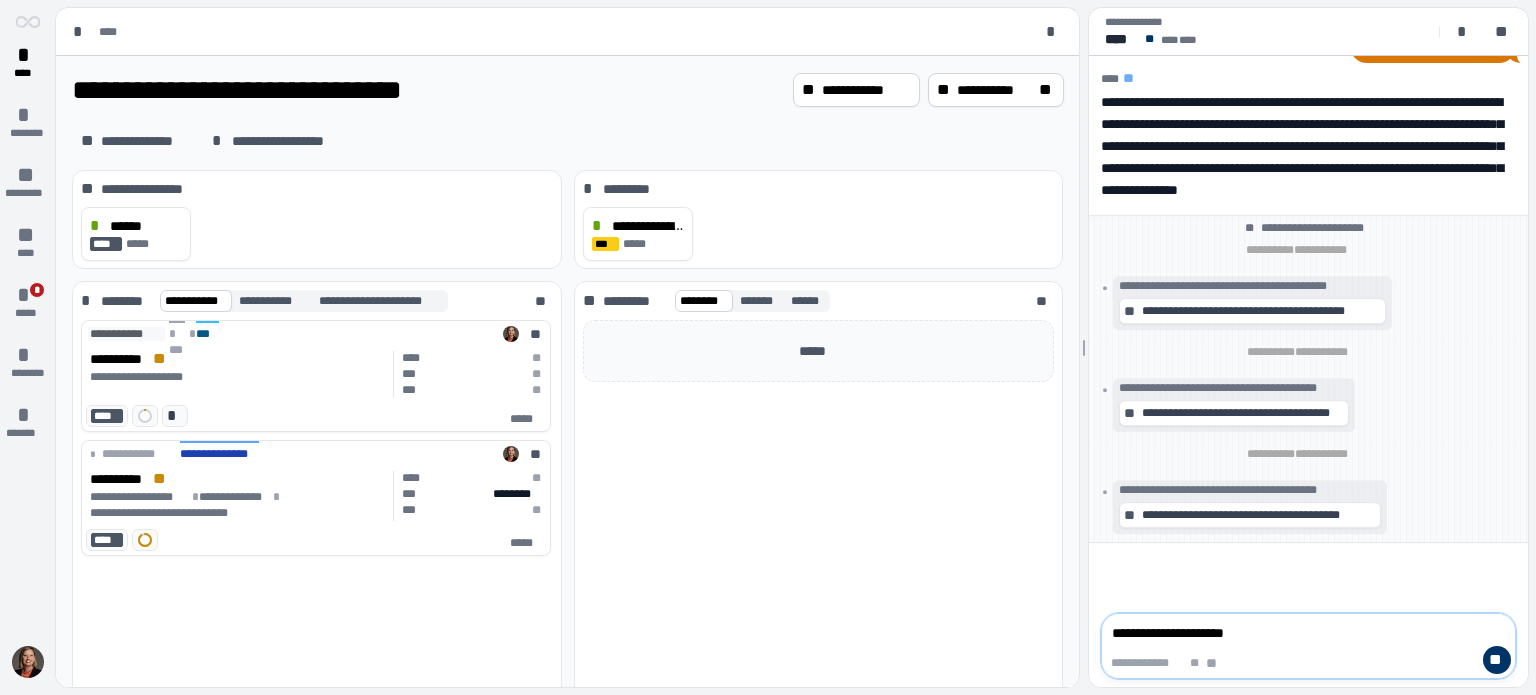 type on "**********" 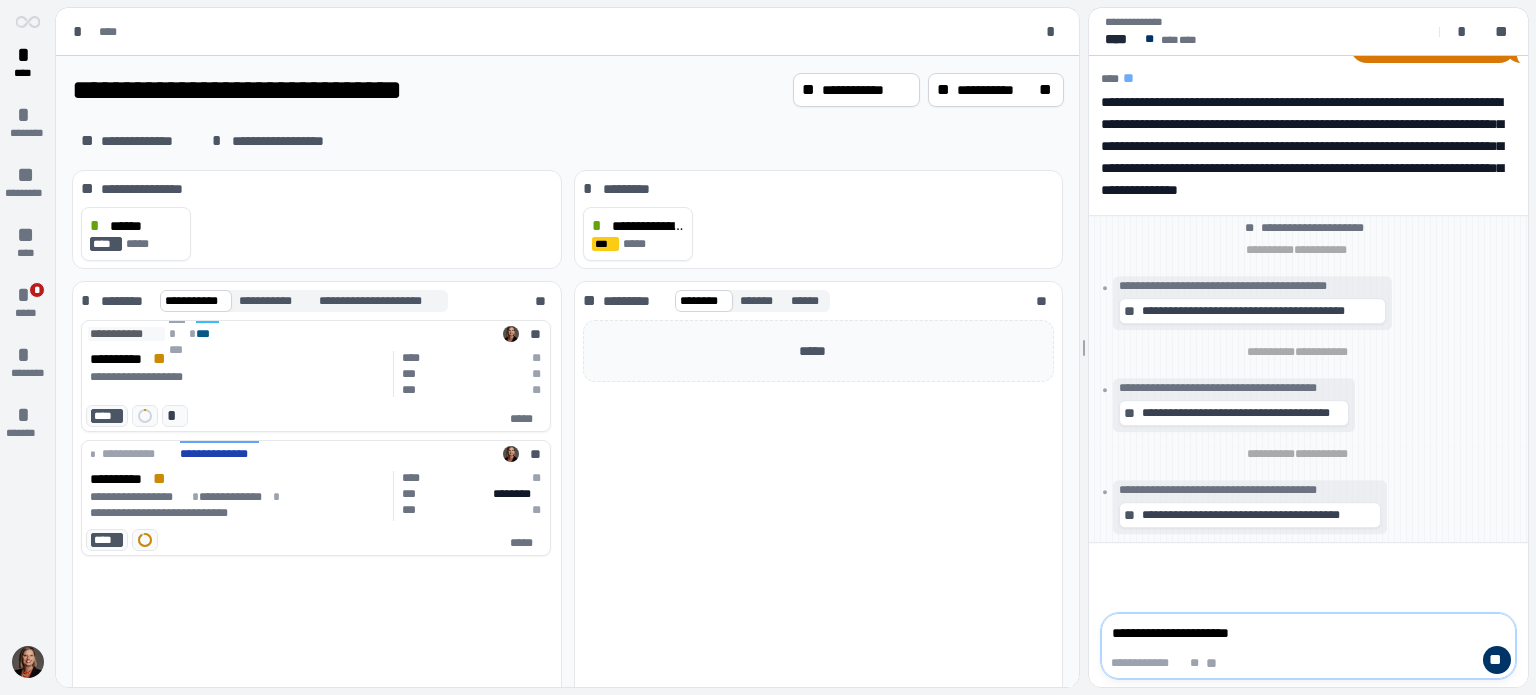 type on "**********" 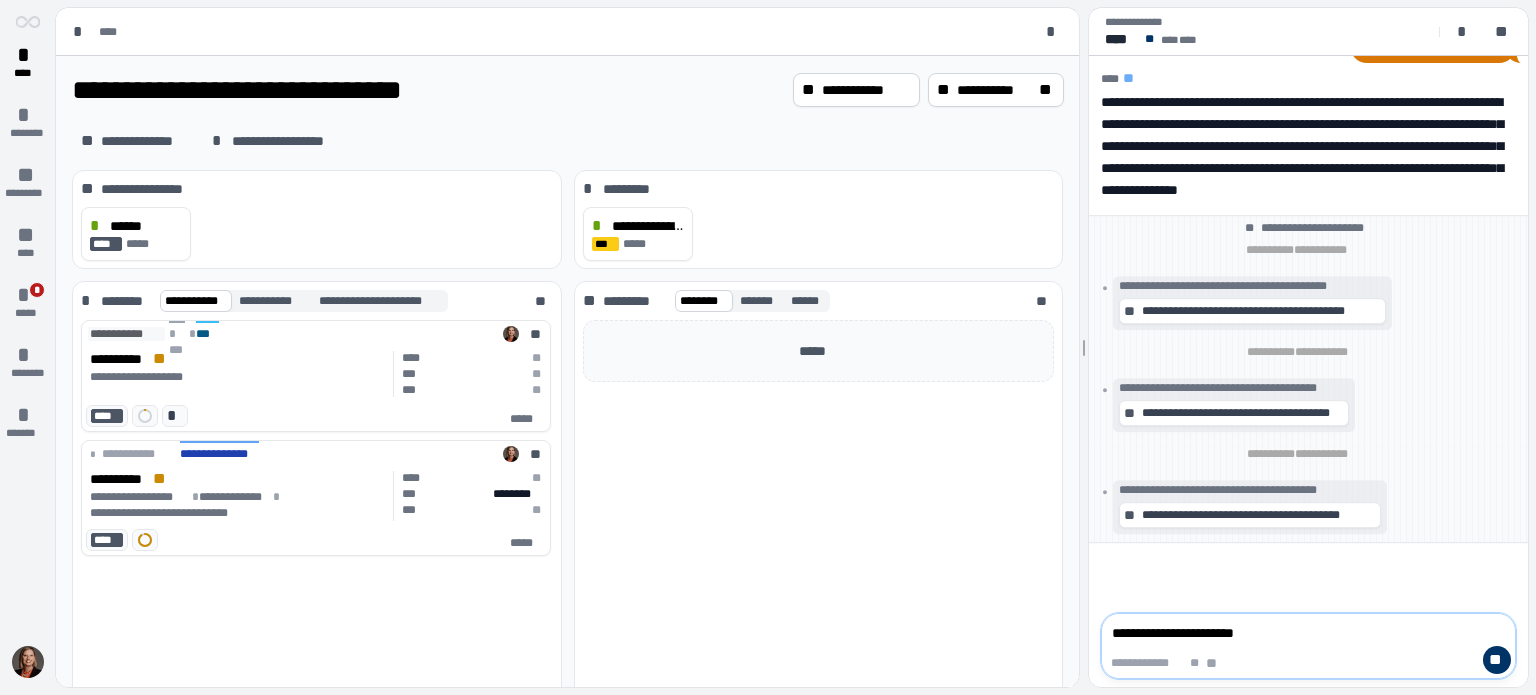 type on "**********" 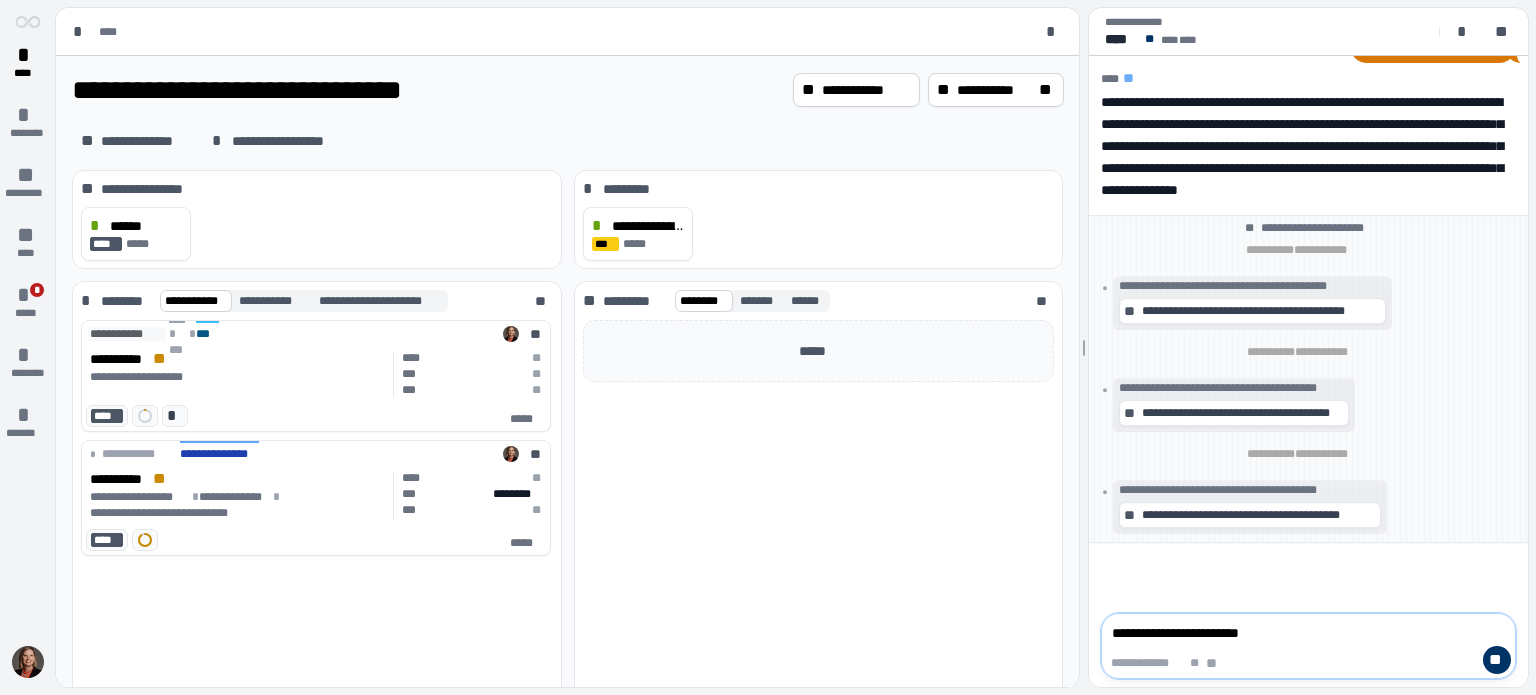 type on "**********" 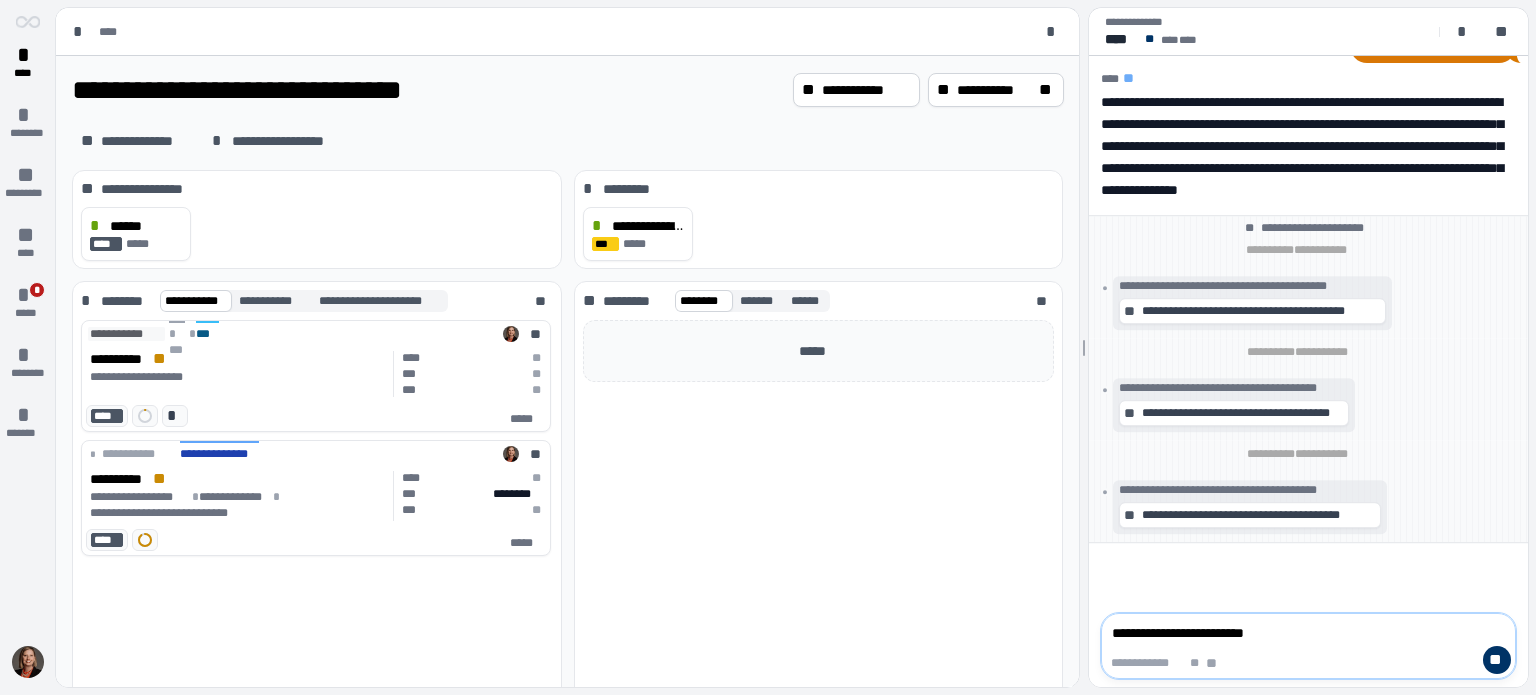 type on "**********" 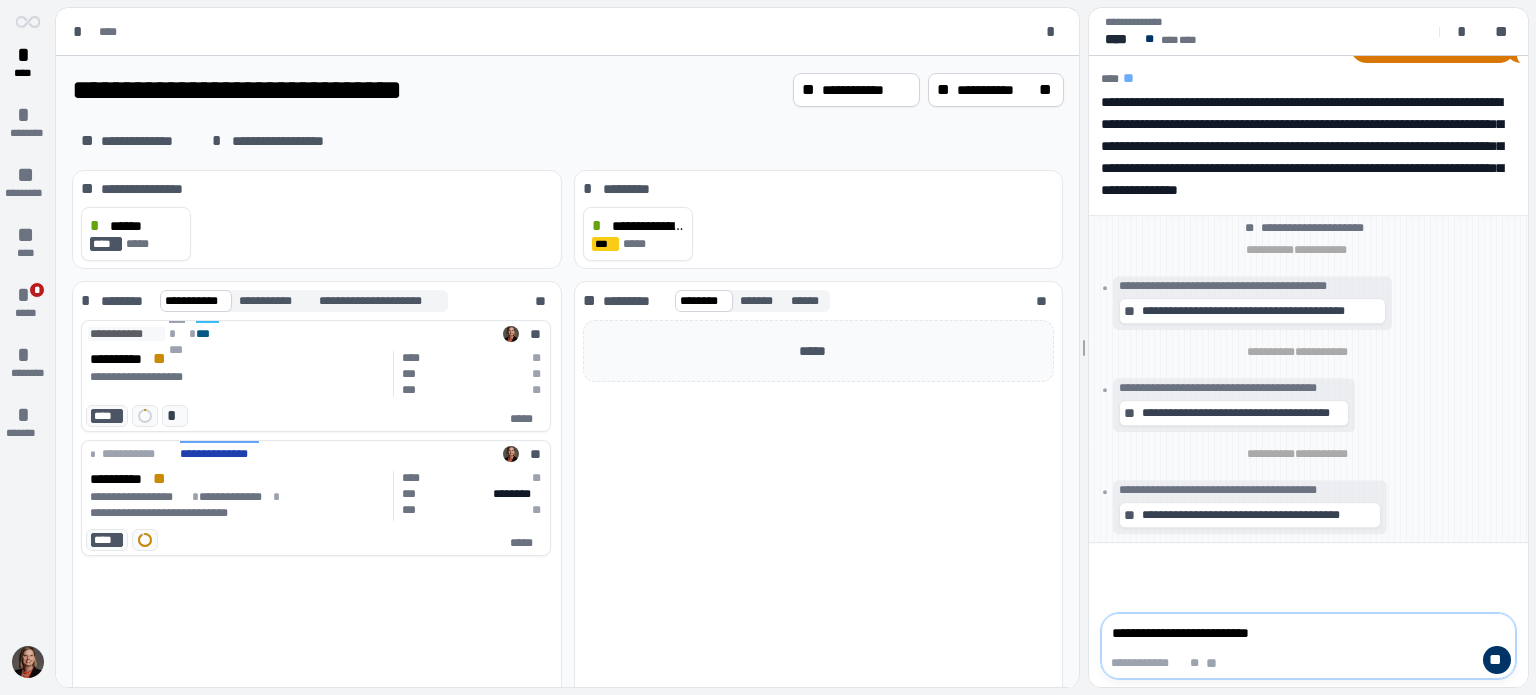 type on "**********" 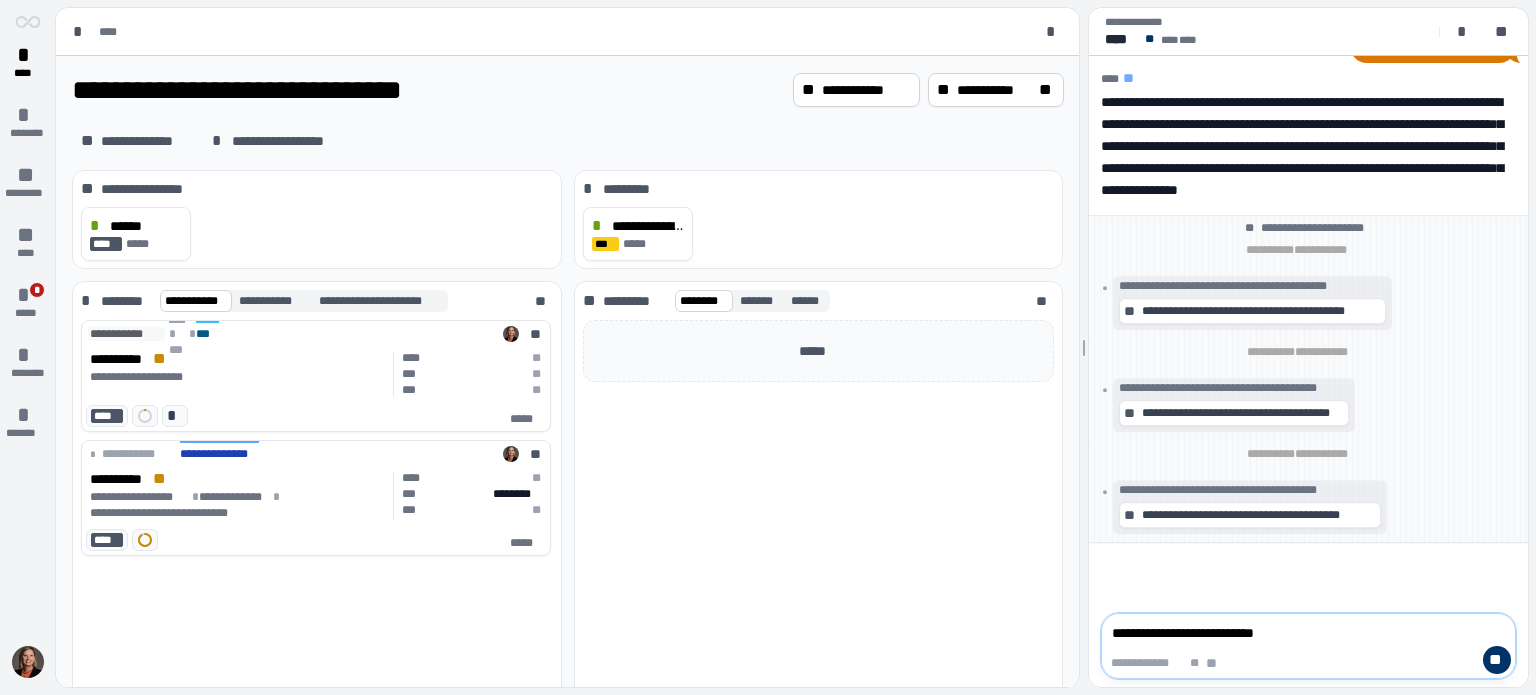 type on "**********" 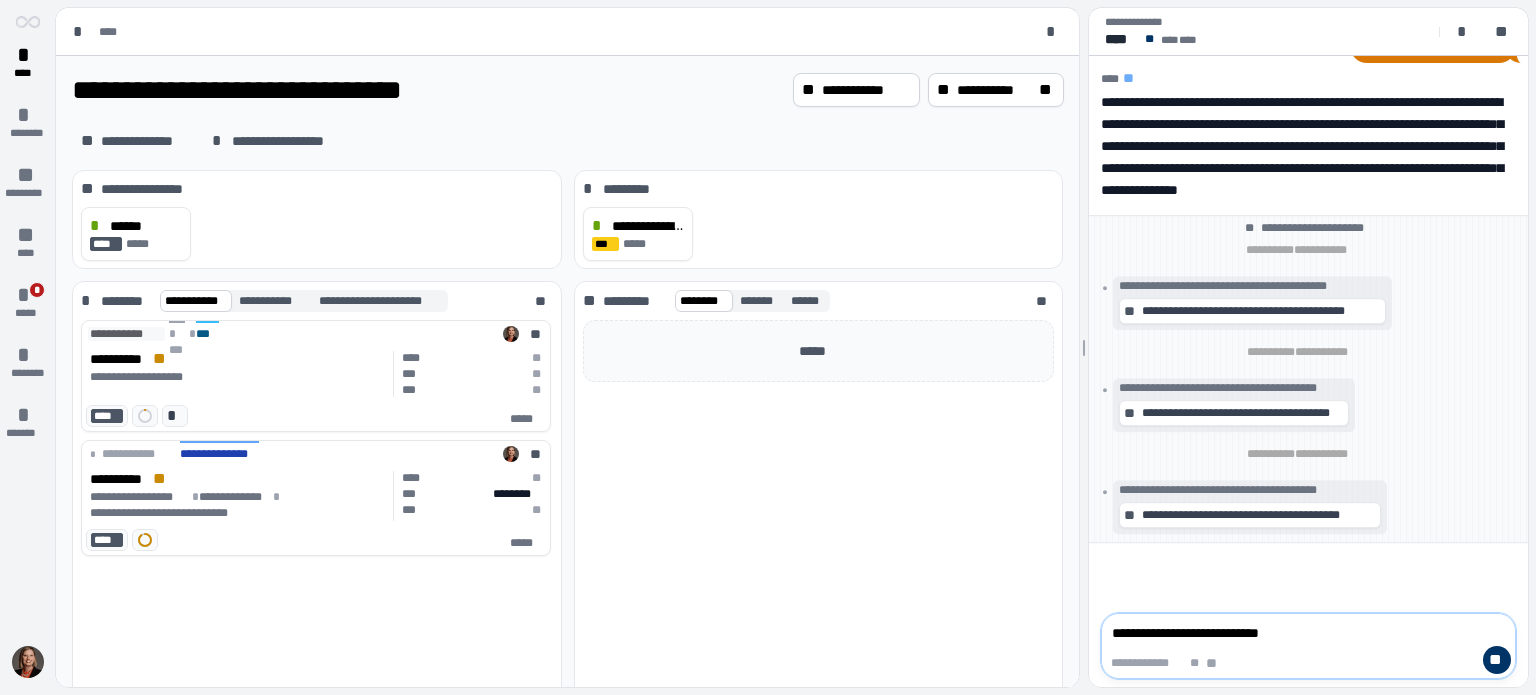 type on "**********" 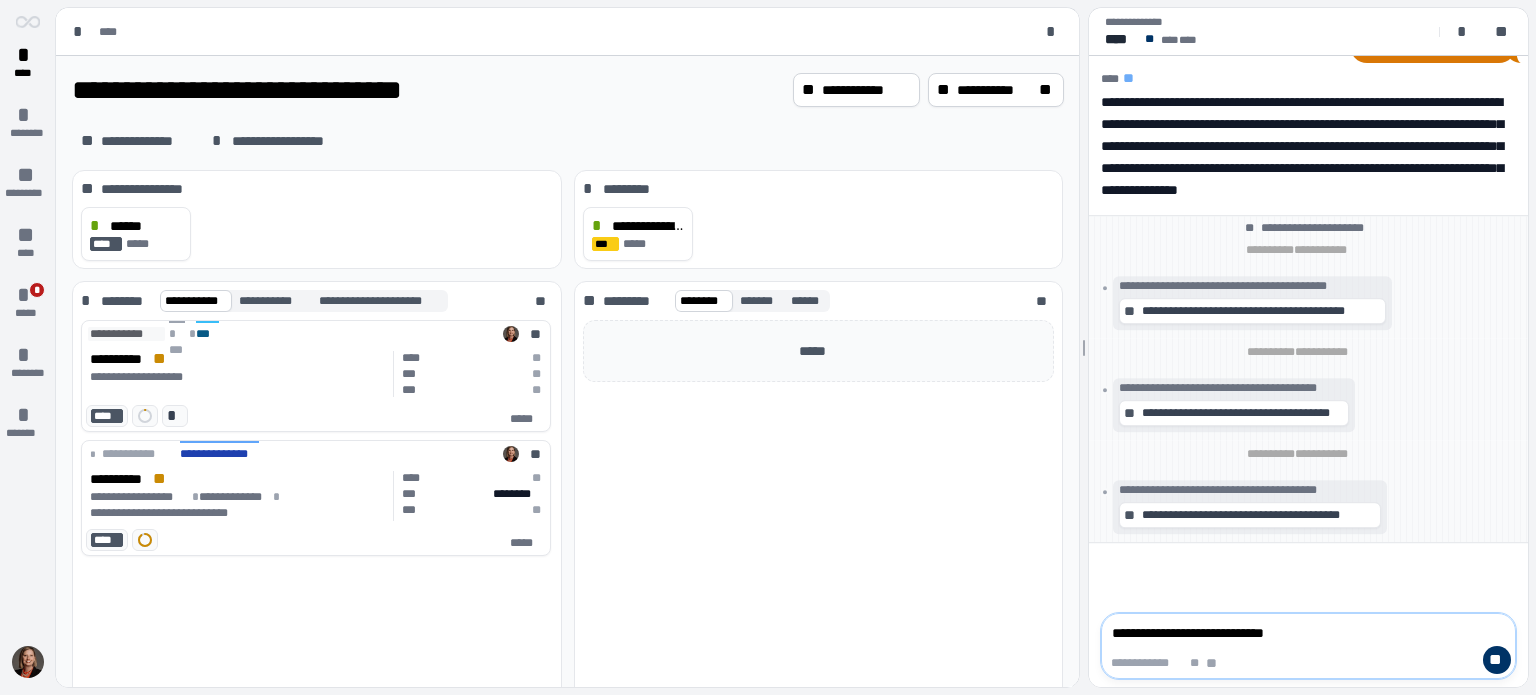 type 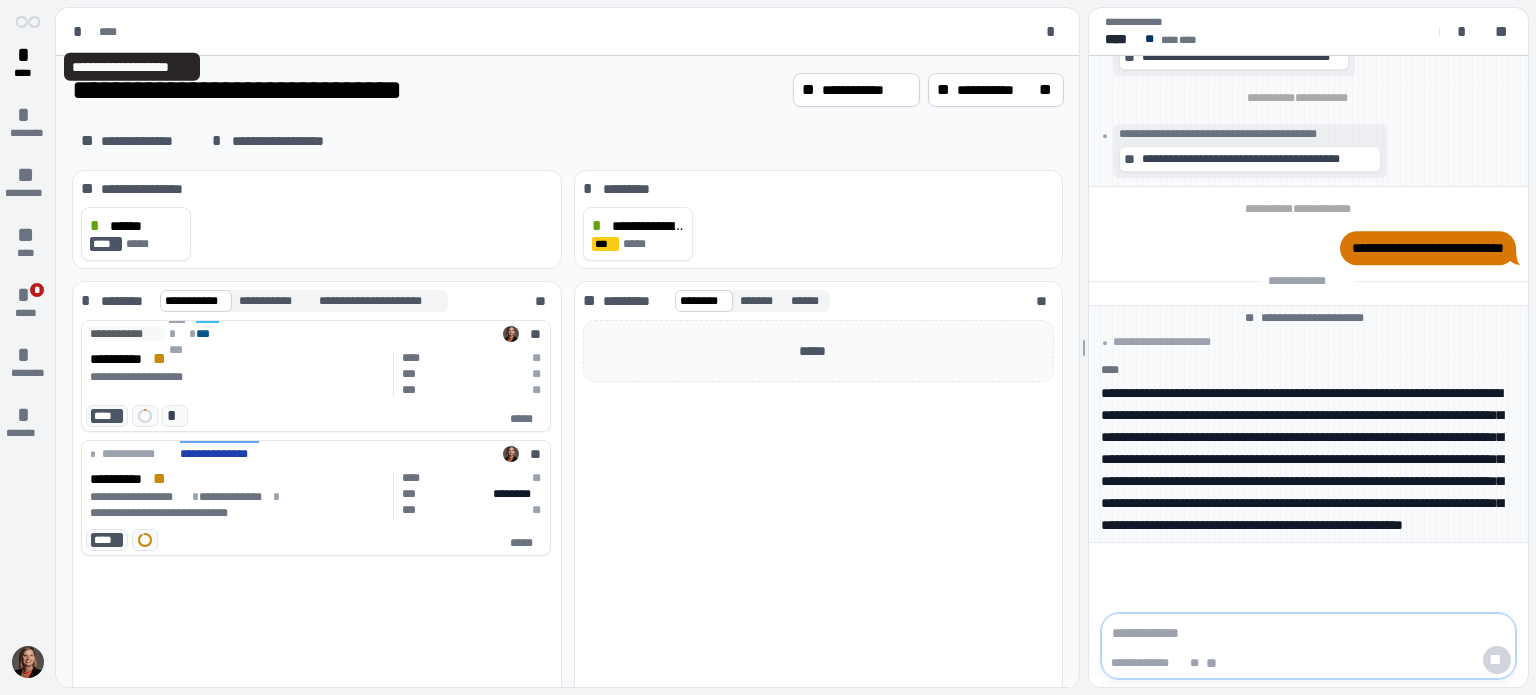 click on "*" at bounding box center (81, 32) 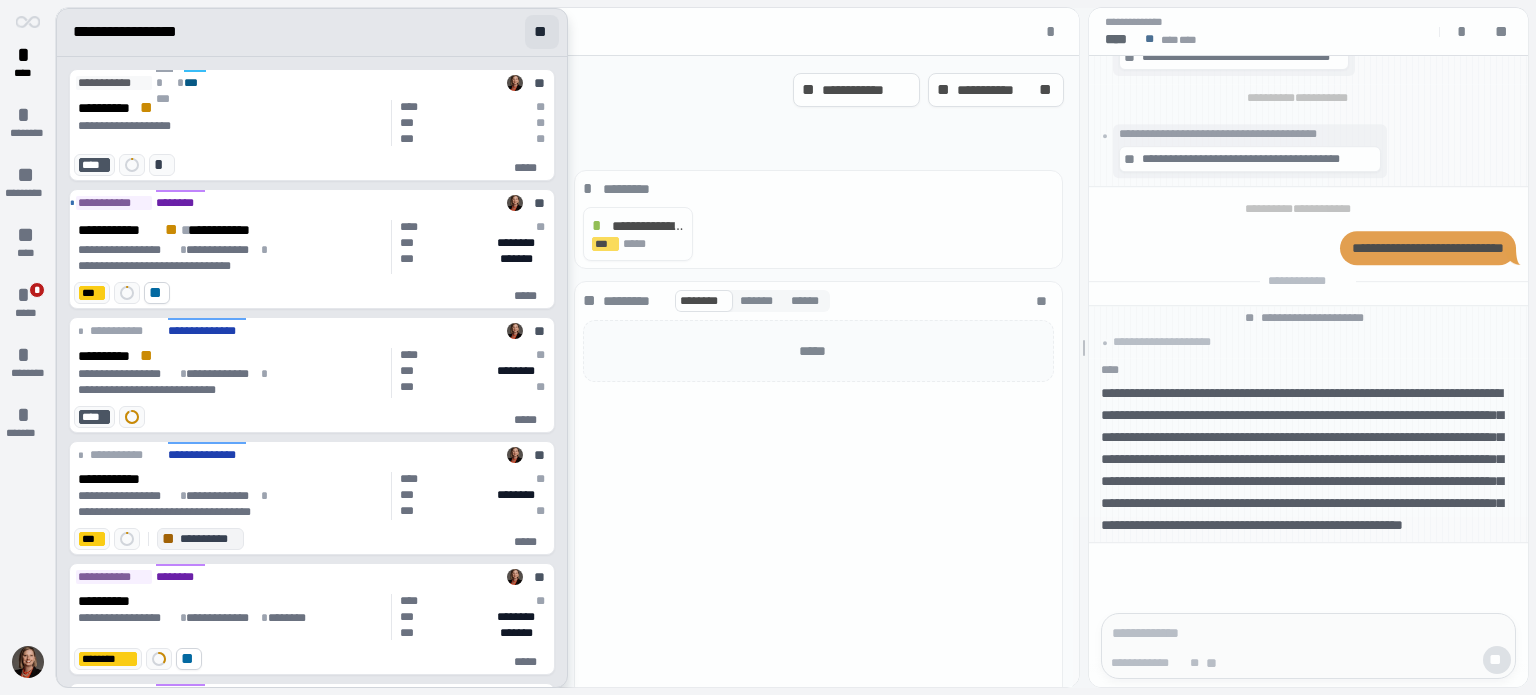 click on "**" at bounding box center (542, 32) 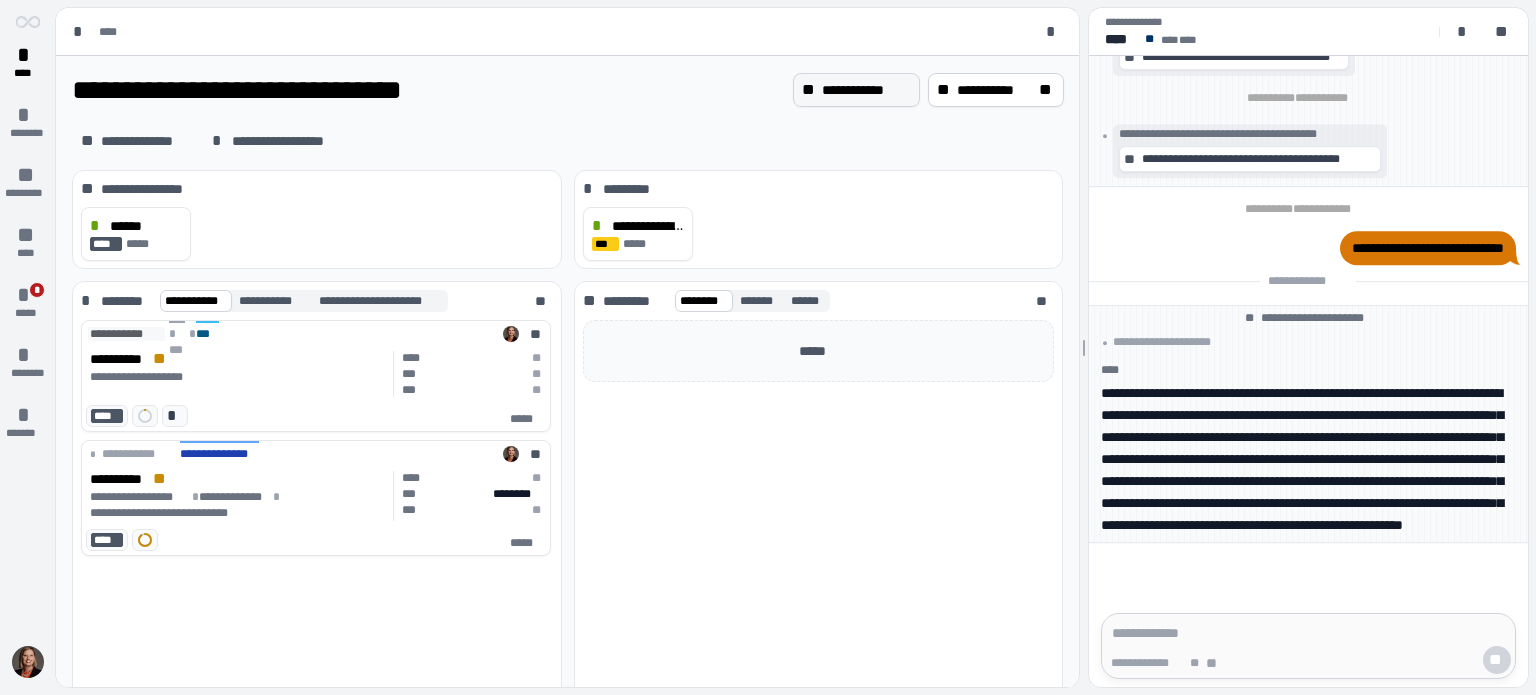 click on "**********" at bounding box center (866, 90) 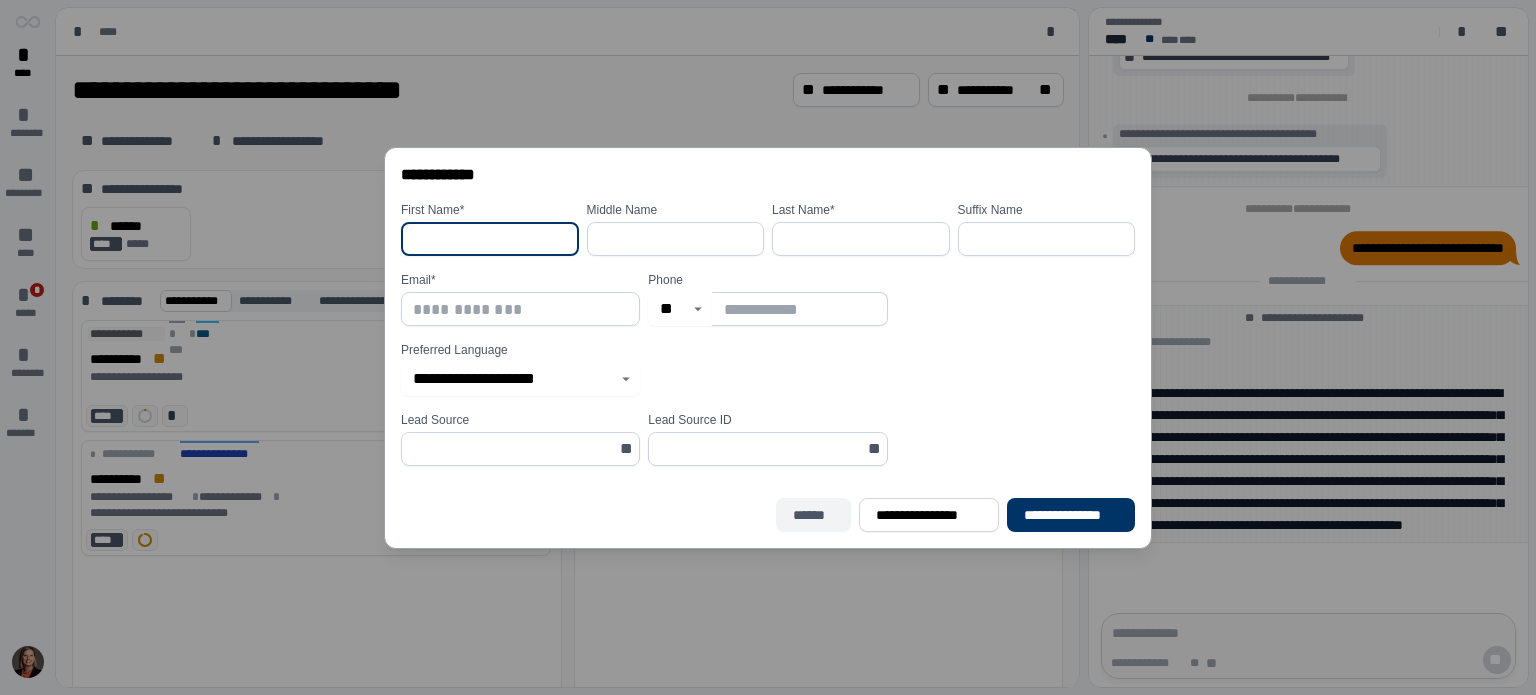 click on "******" at bounding box center [814, 515] 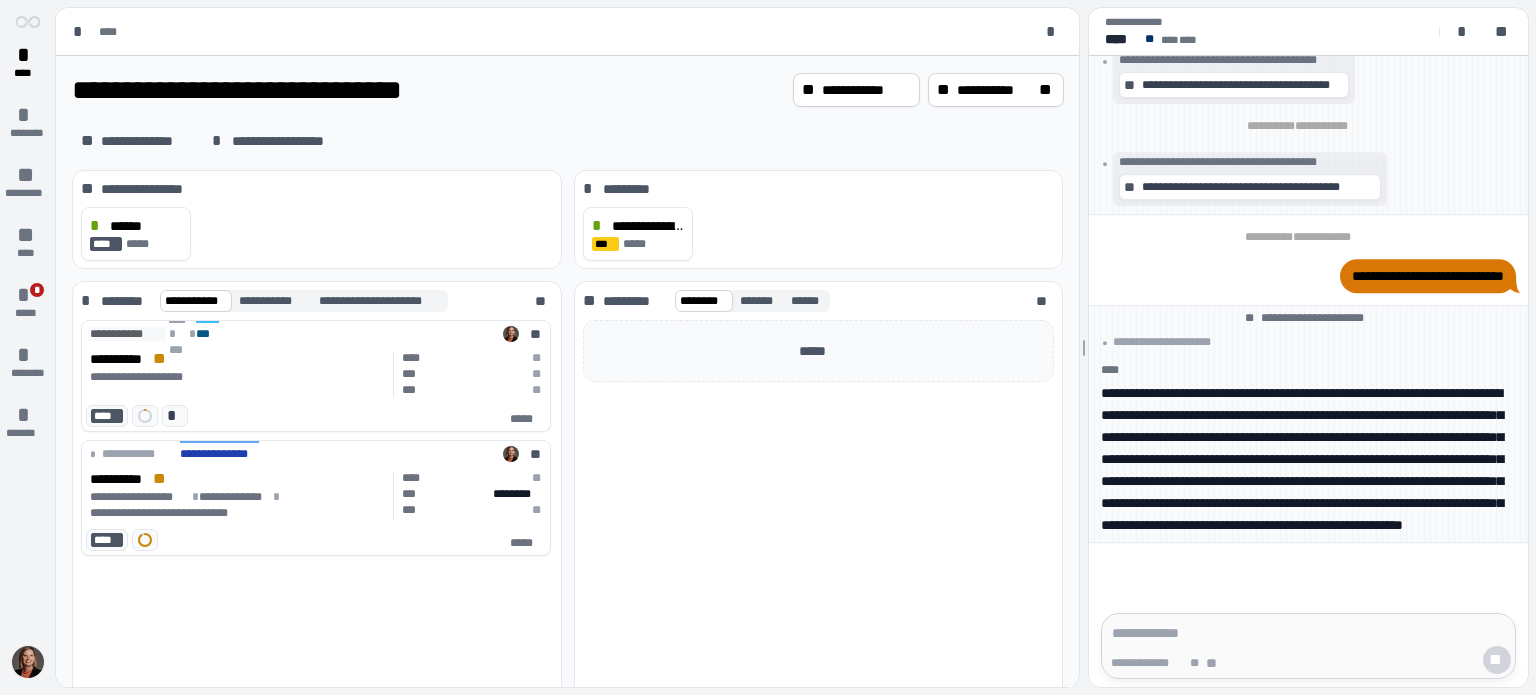 click at bounding box center (28, 662) 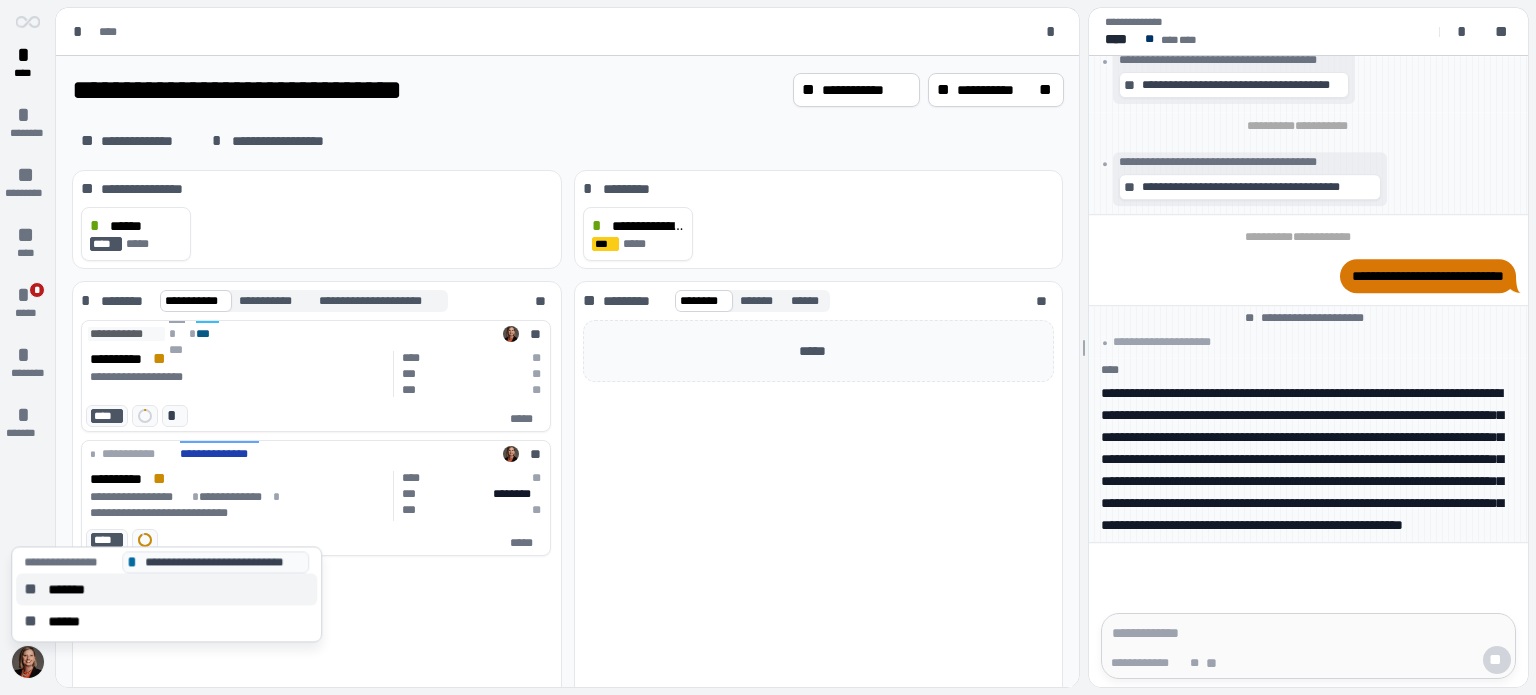 click on "*******" at bounding box center (73, 589) 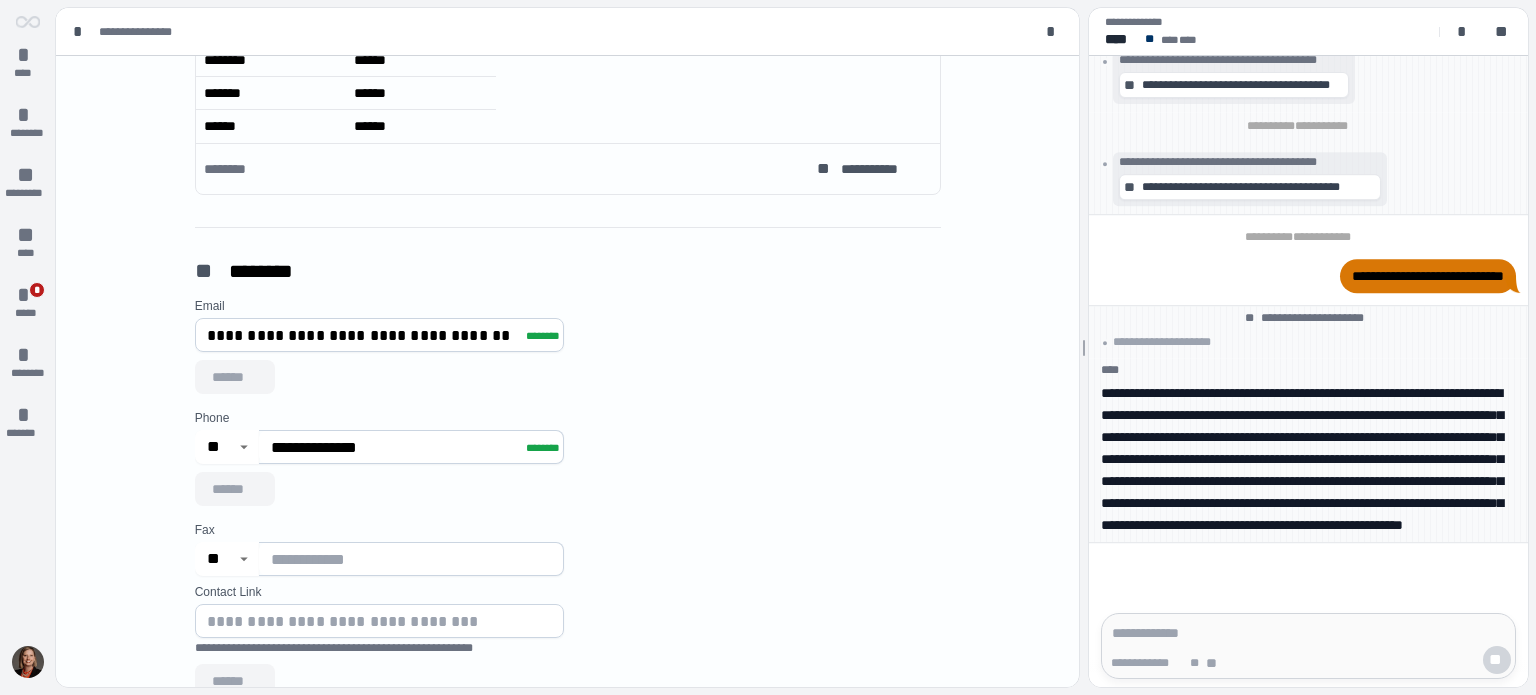 scroll, scrollTop: 1100, scrollLeft: 0, axis: vertical 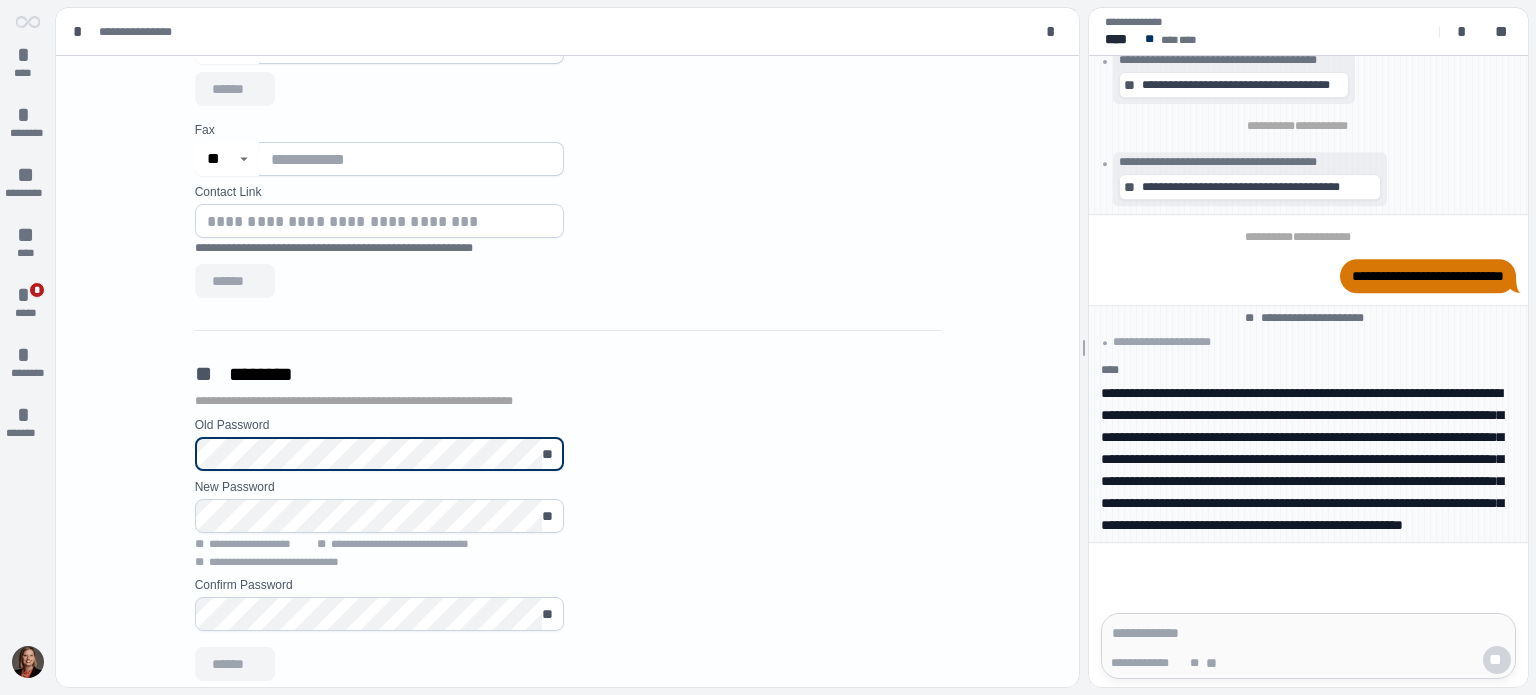 type on "**********" 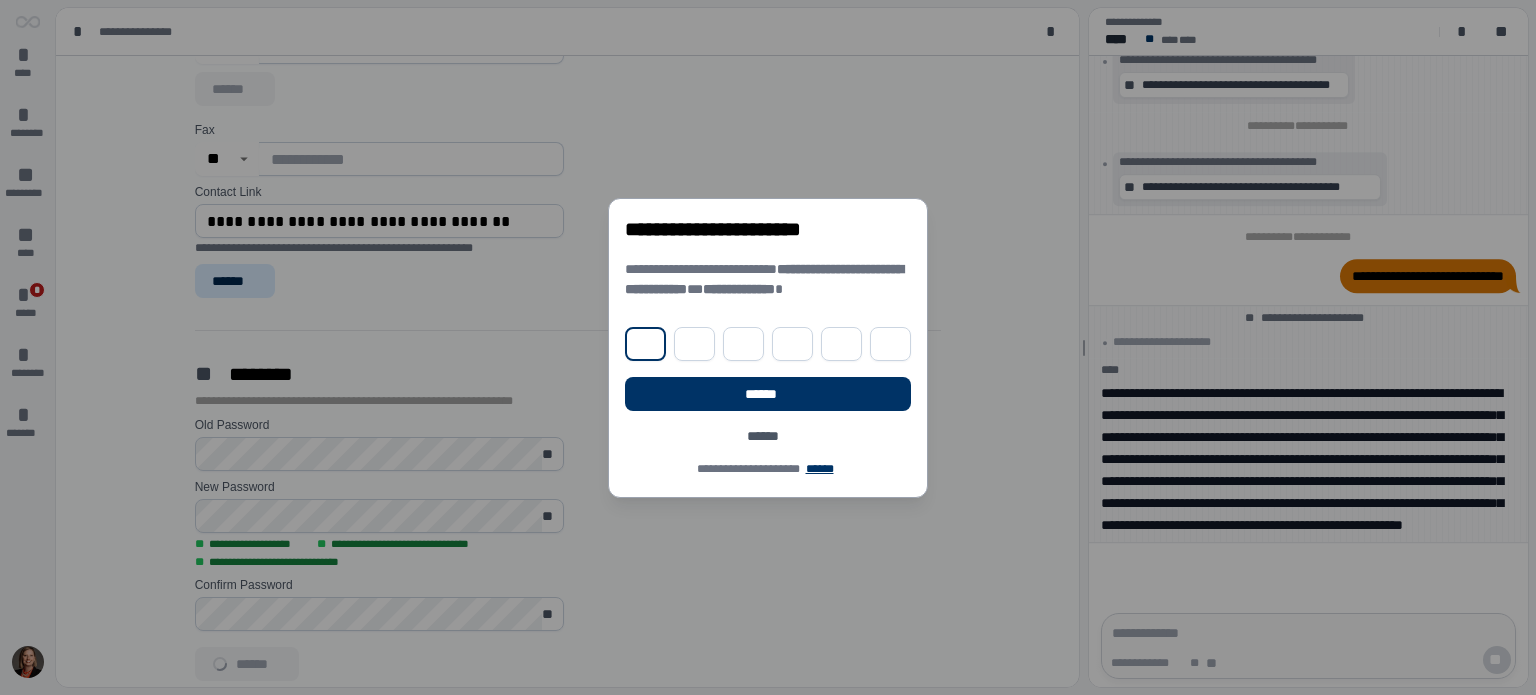 type on "*" 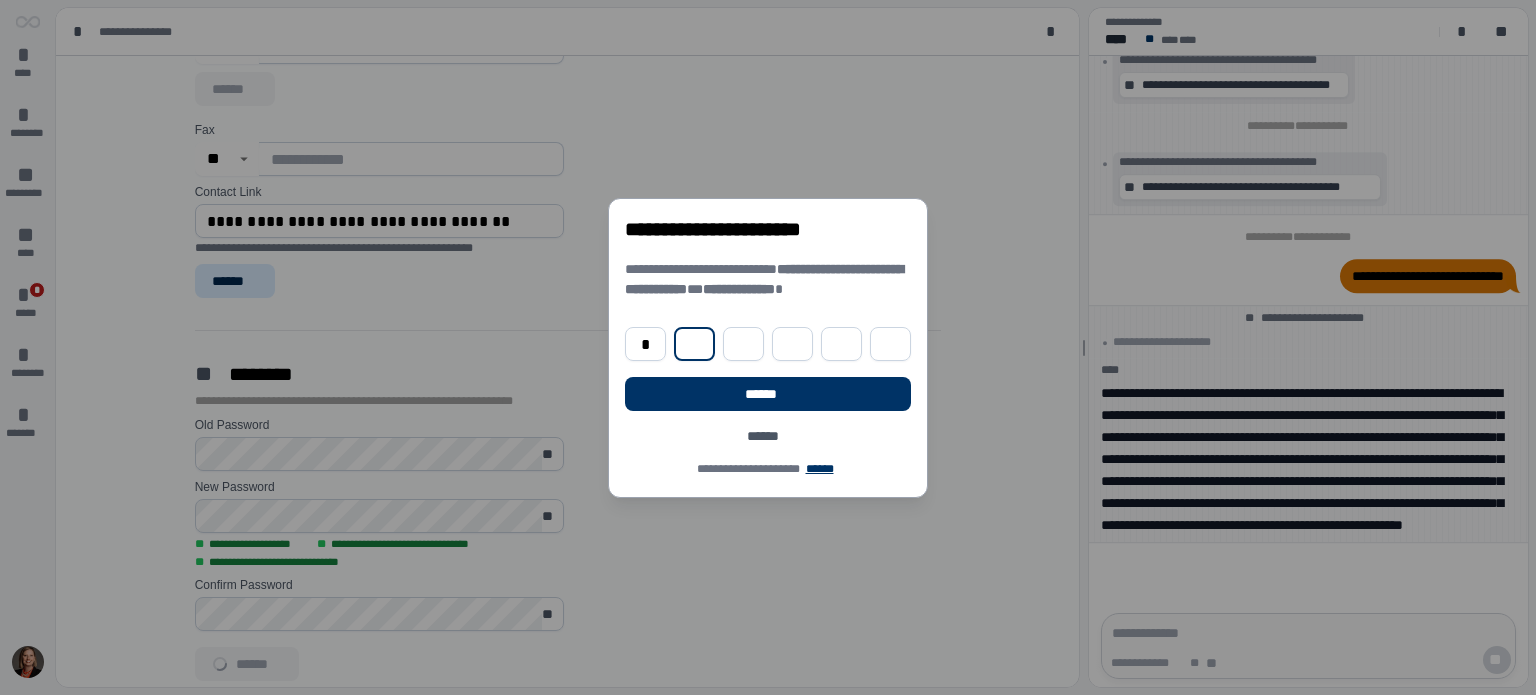 type on "*" 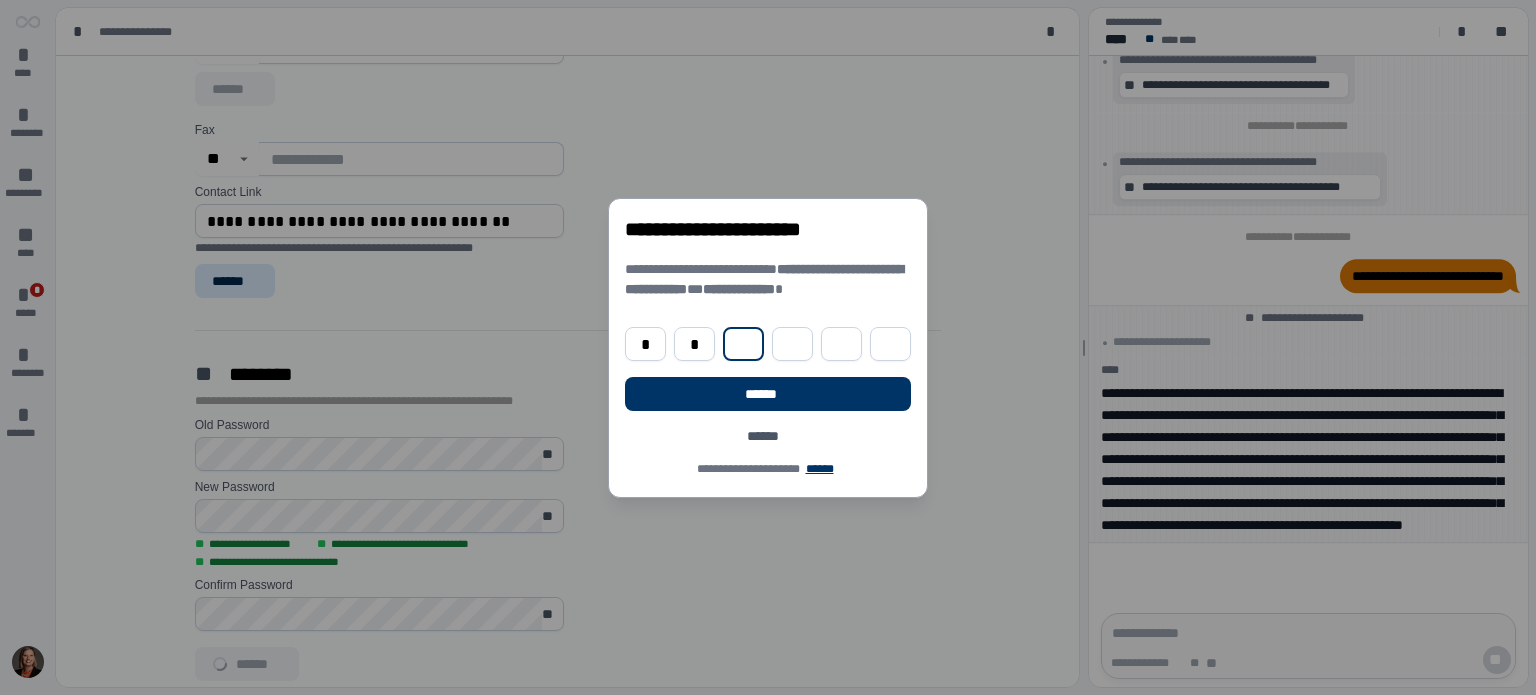 type on "*" 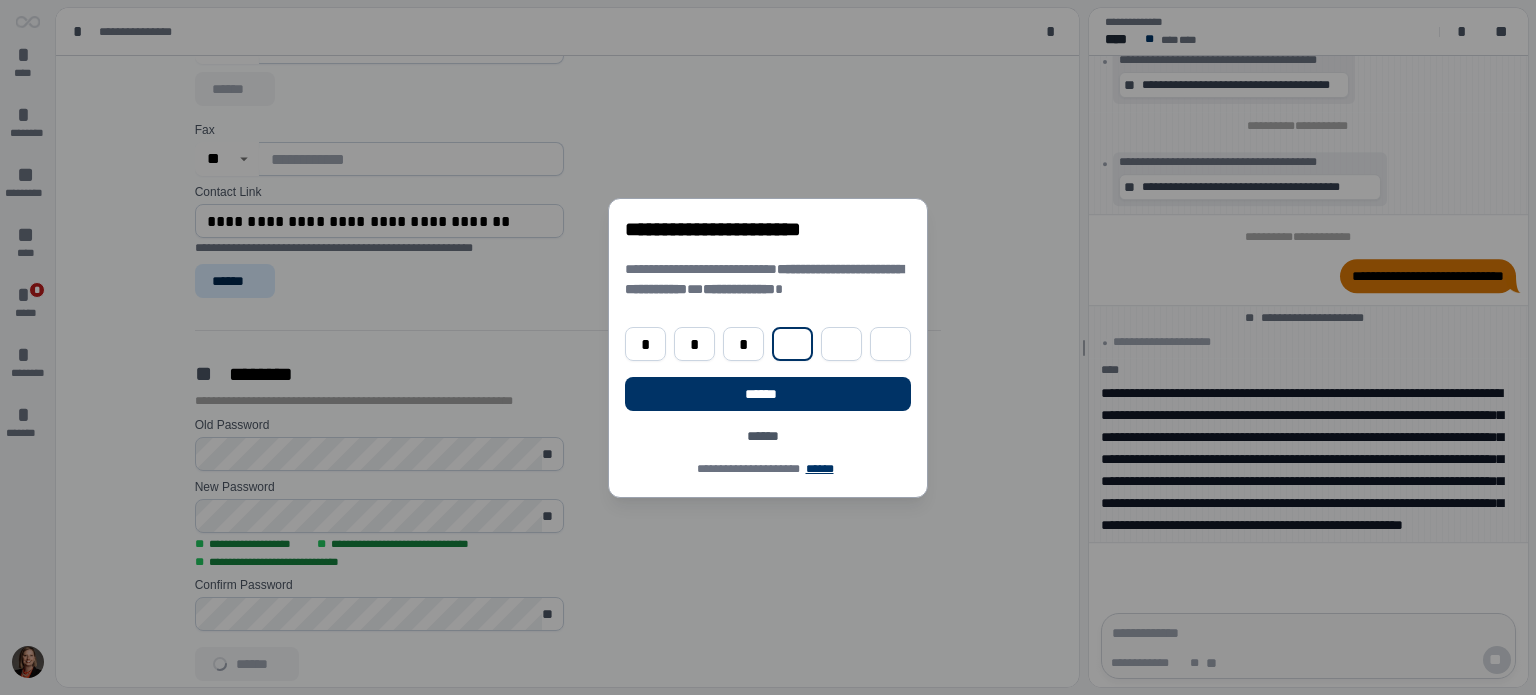 type on "*" 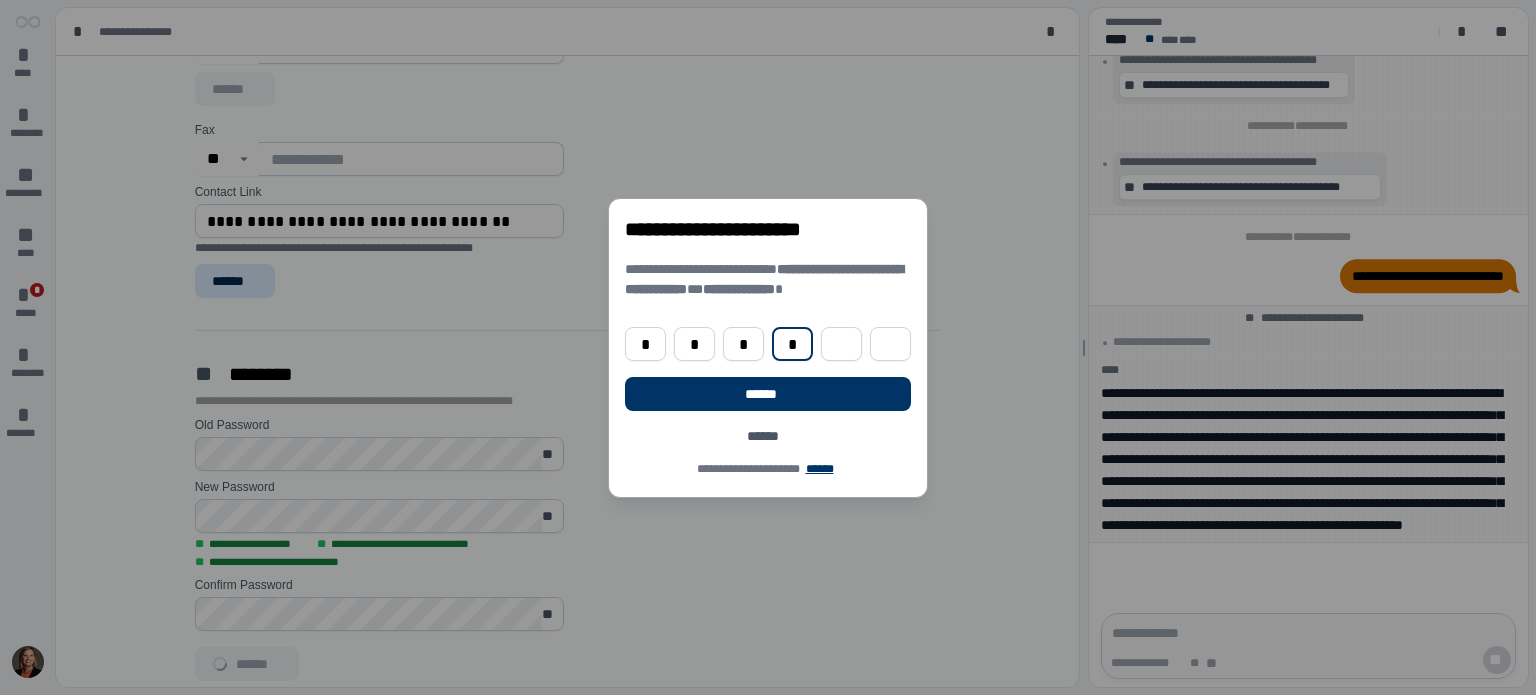 type on "*" 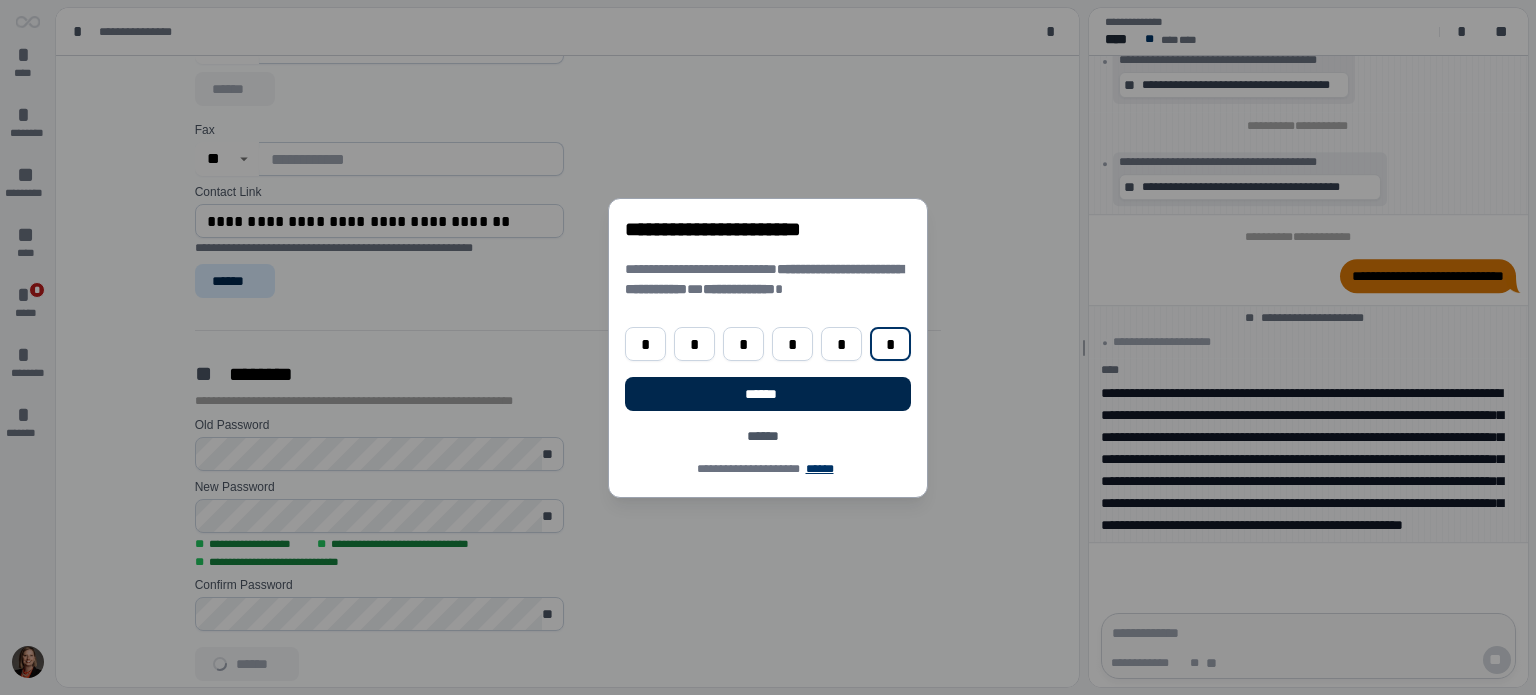 type on "*" 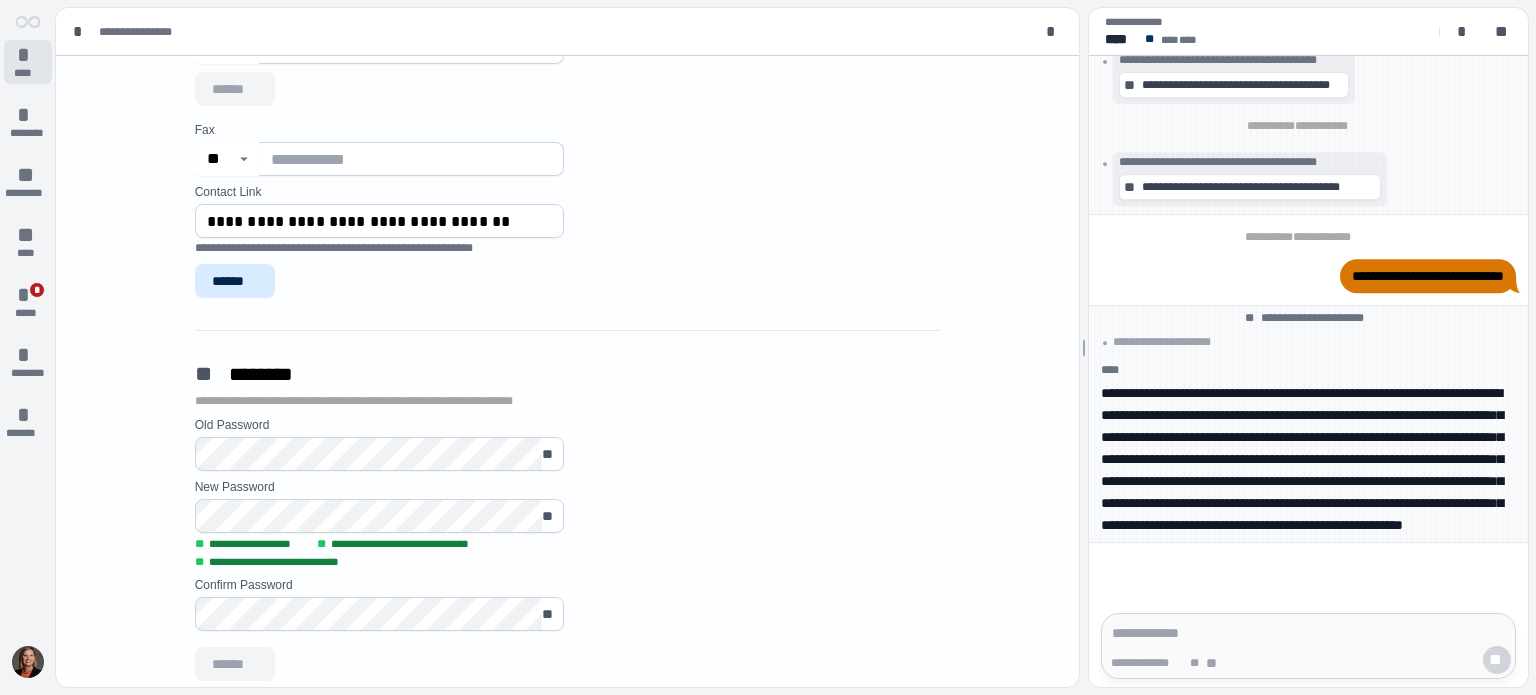 click on "*" at bounding box center [28, 55] 